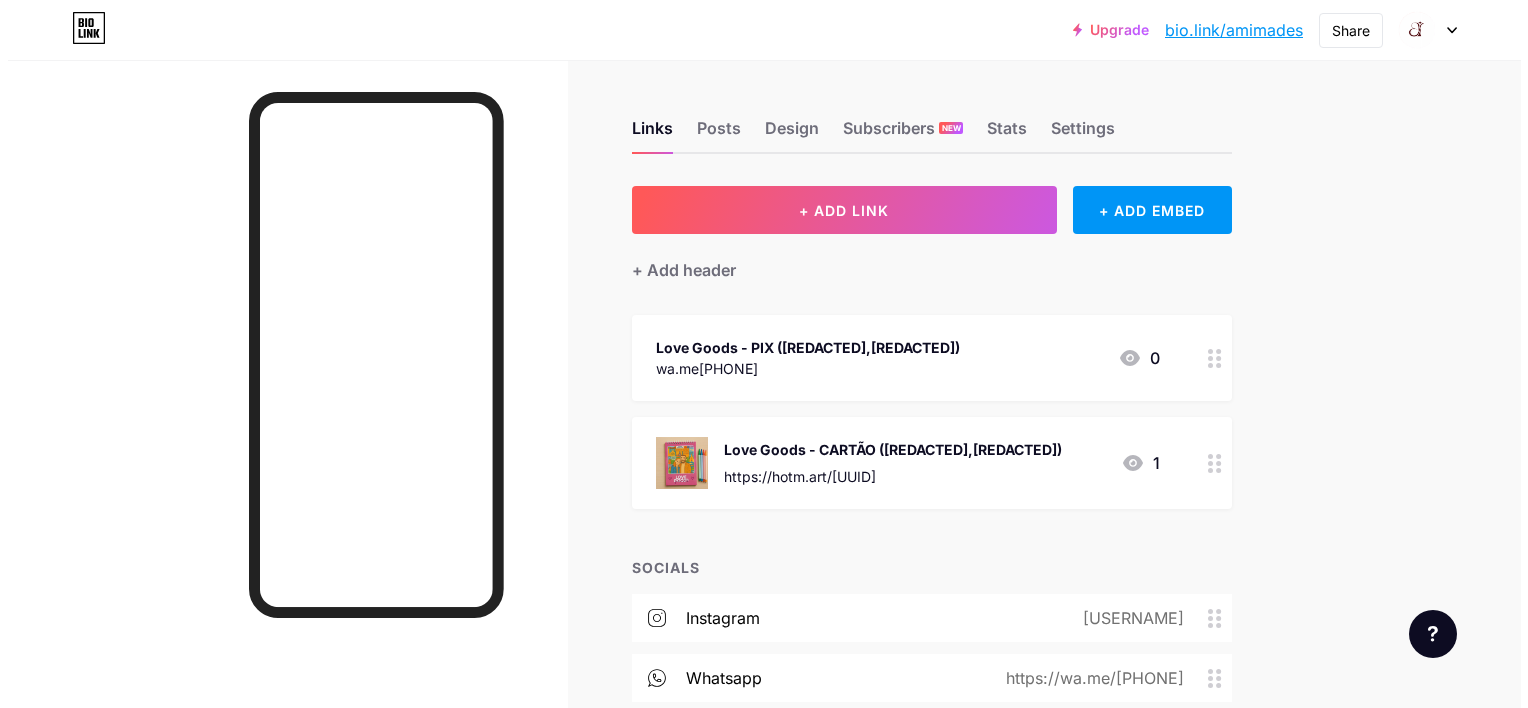 scroll, scrollTop: 0, scrollLeft: 0, axis: both 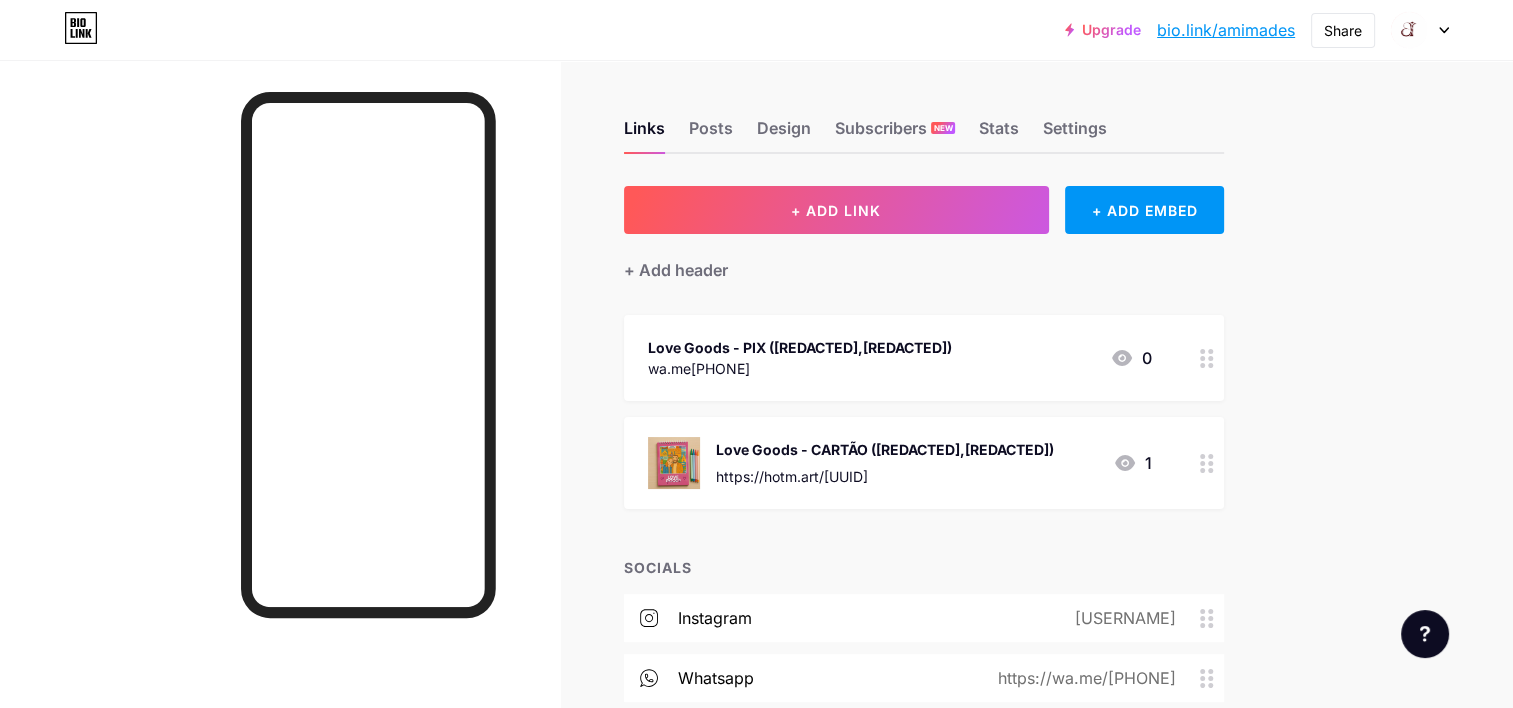 click on "Love Goods - PIX ([REDACTED],[REDACTED])" at bounding box center (800, 347) 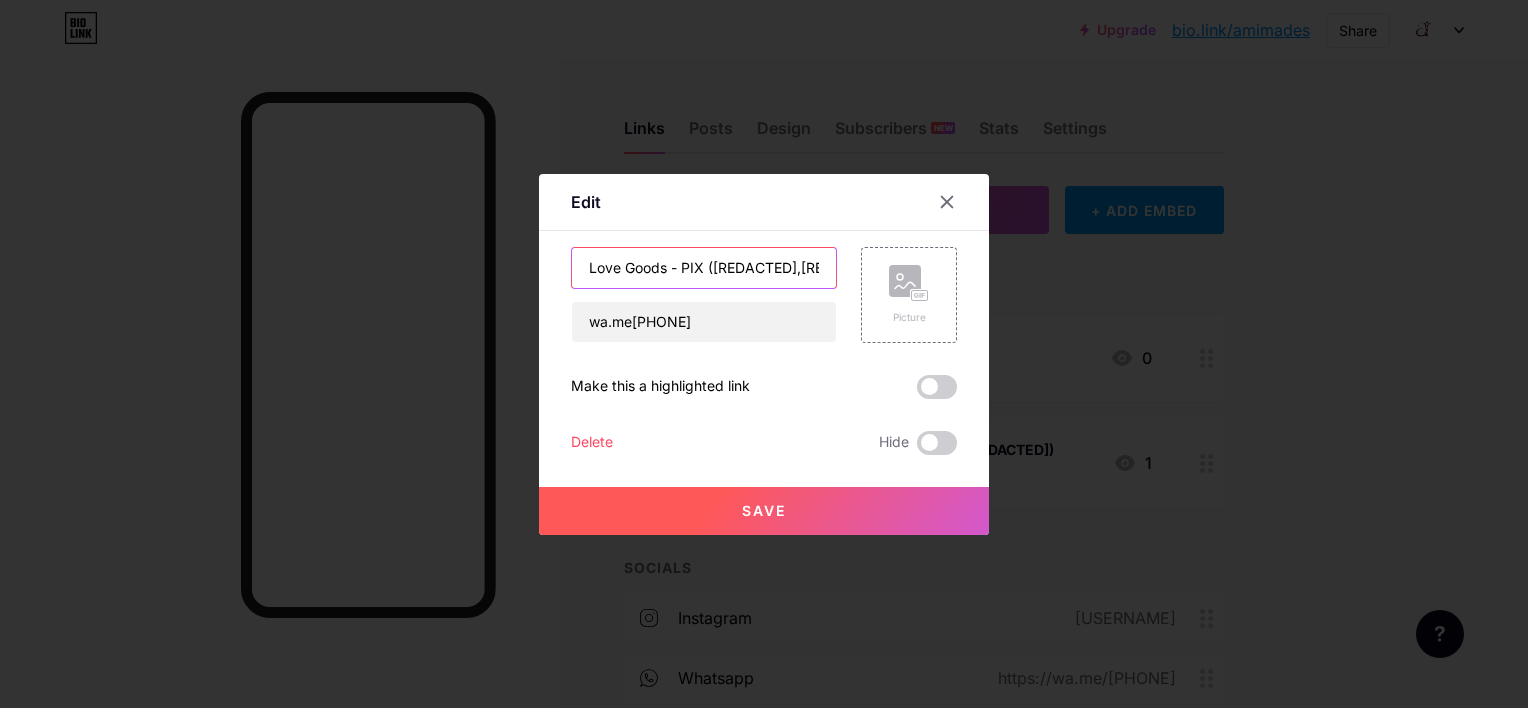 click on "Love Goods - PIX ([REDACTED],[REDACTED])" at bounding box center (704, 268) 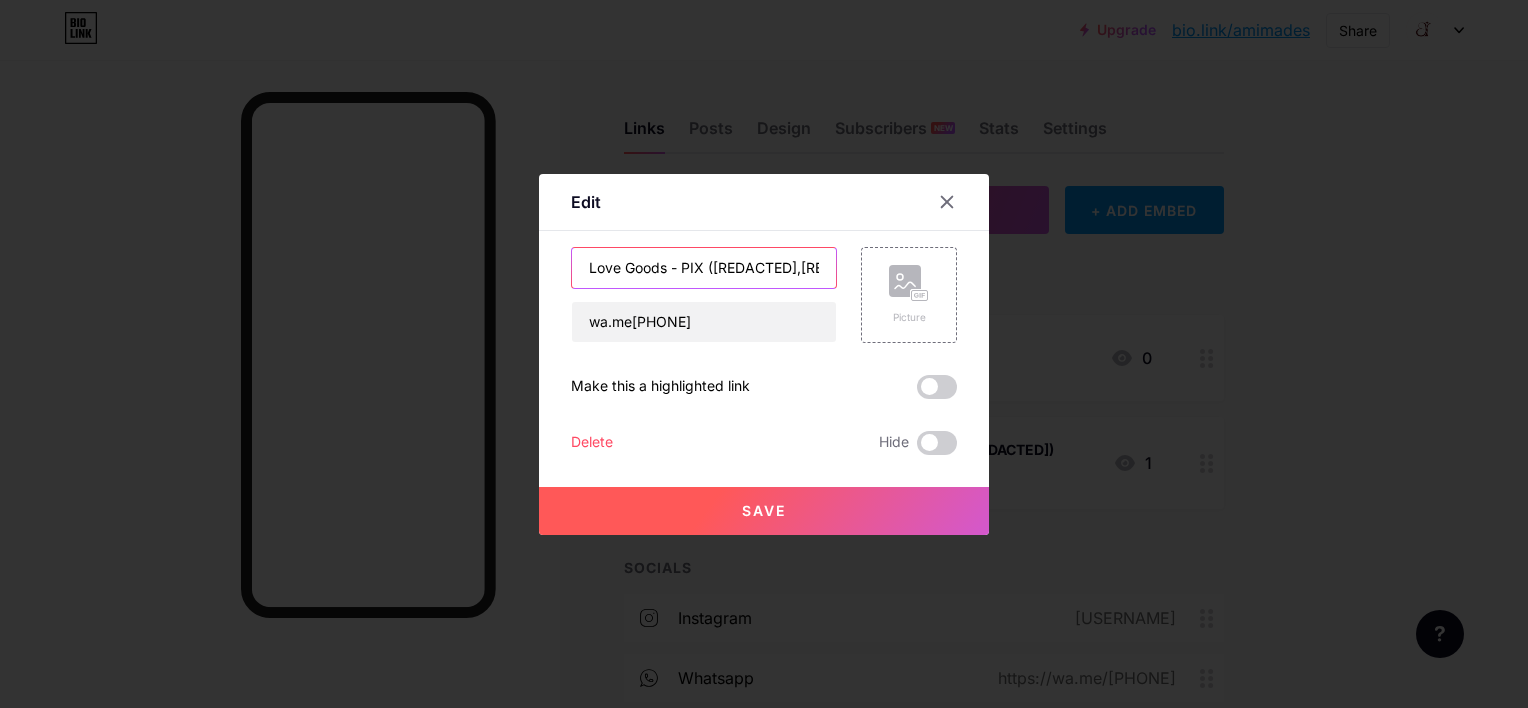 click on "Love Goods - PIX ([REDACTED],[REDACTED])" at bounding box center (704, 268) 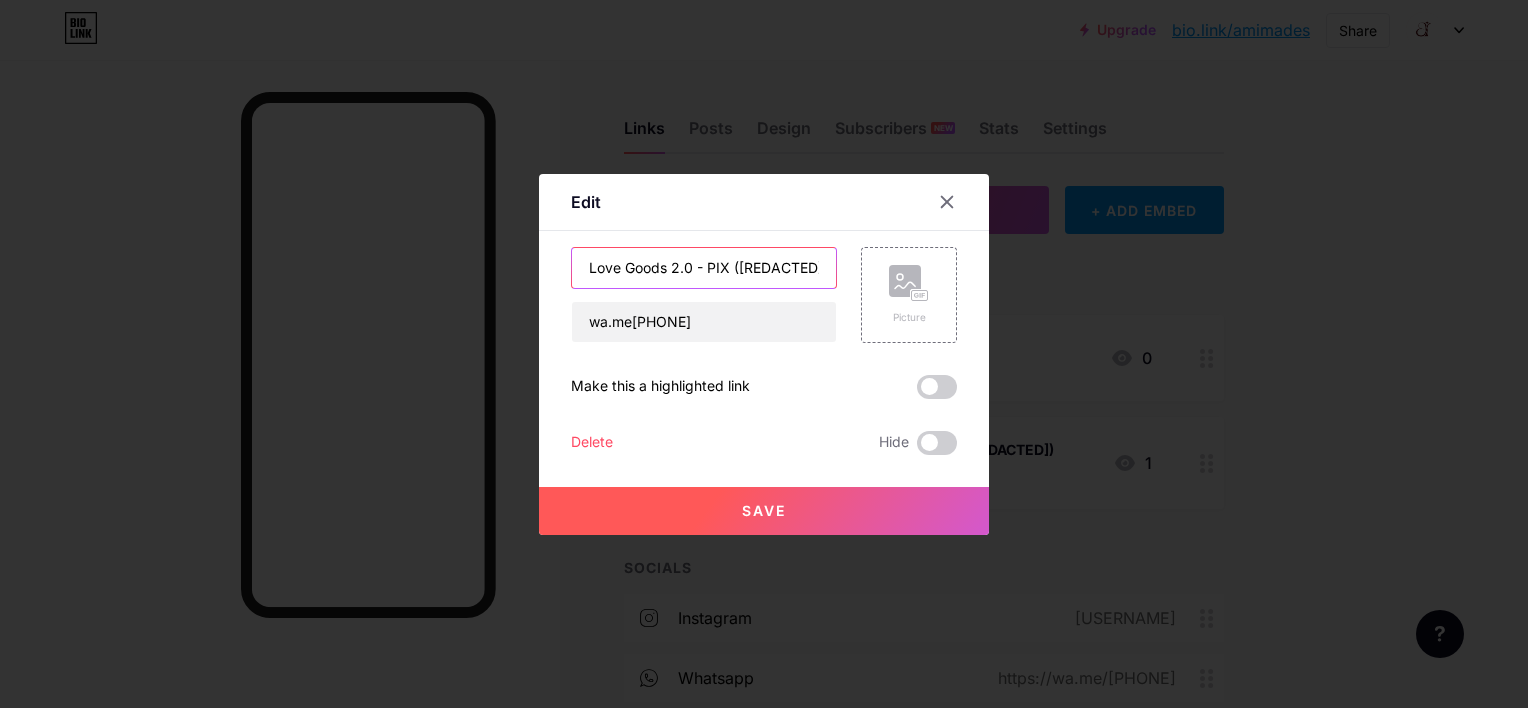 type on "Love Goods 2.0 - PIX ([REDACTED],[REDACTED])" 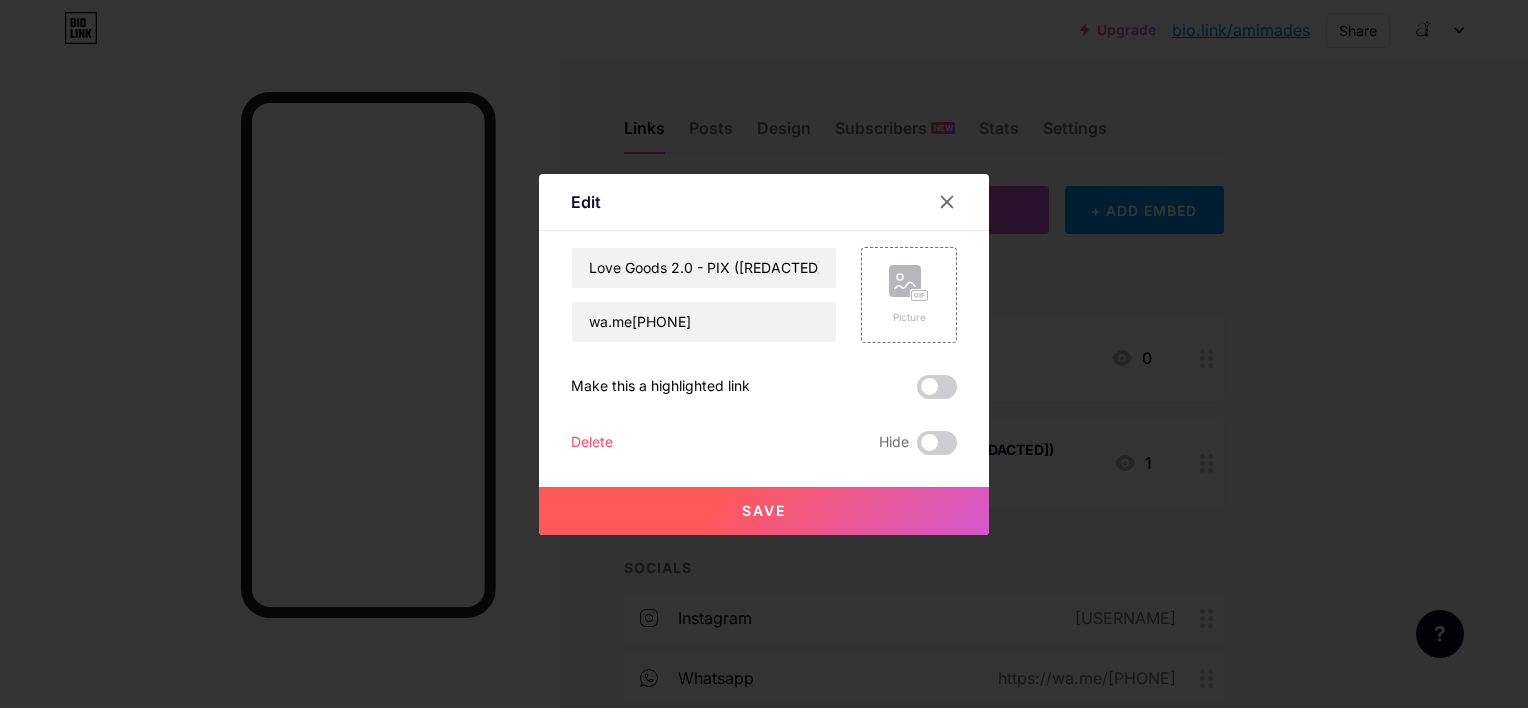 click on "Save" at bounding box center (764, 511) 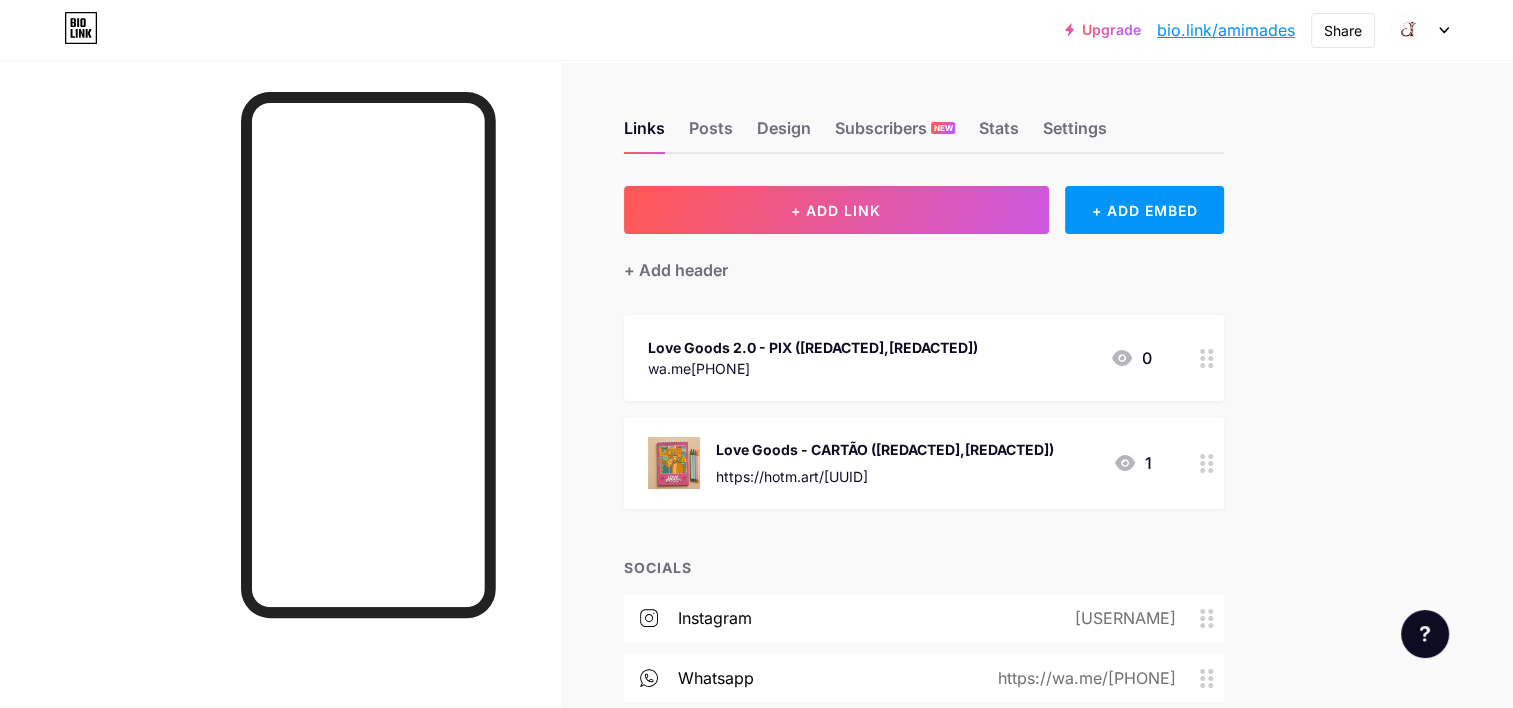 click at bounding box center [674, 463] 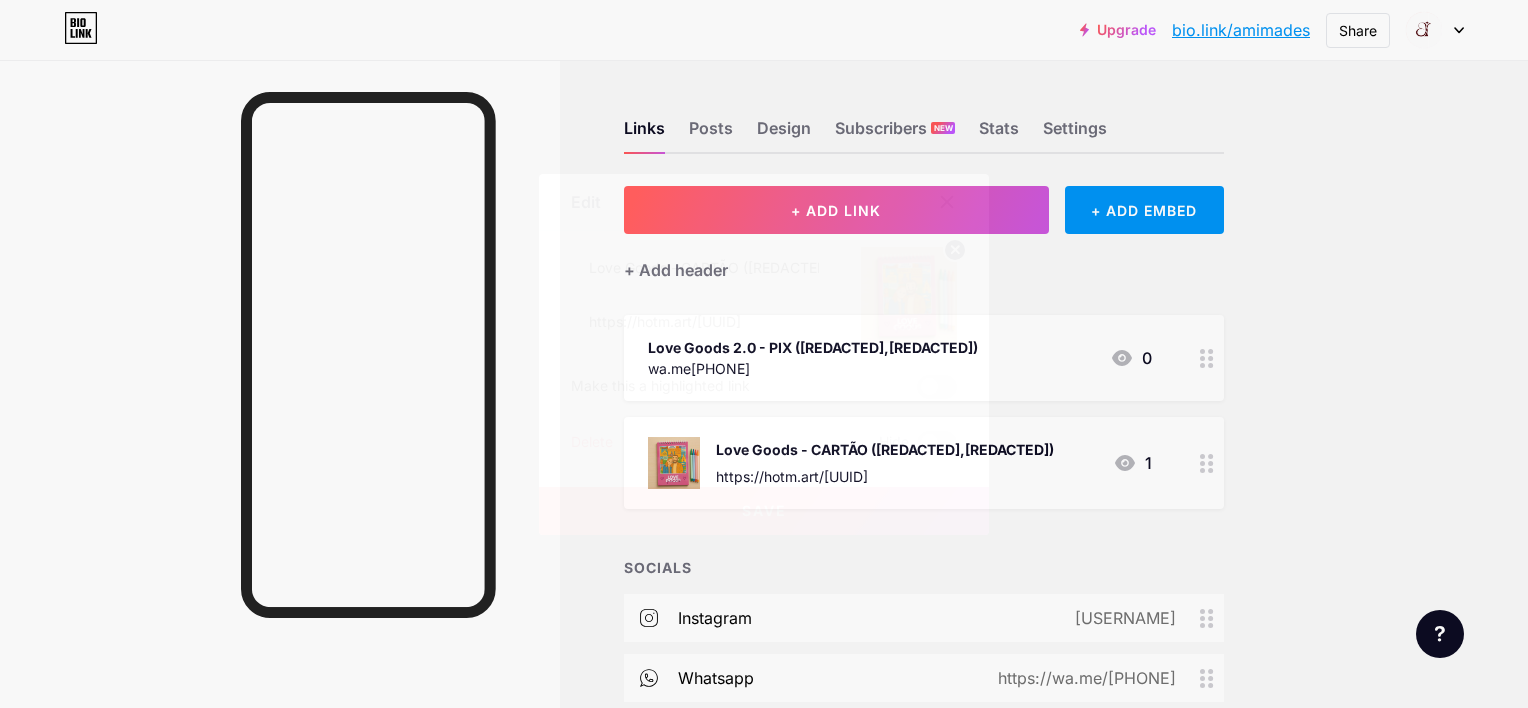 click 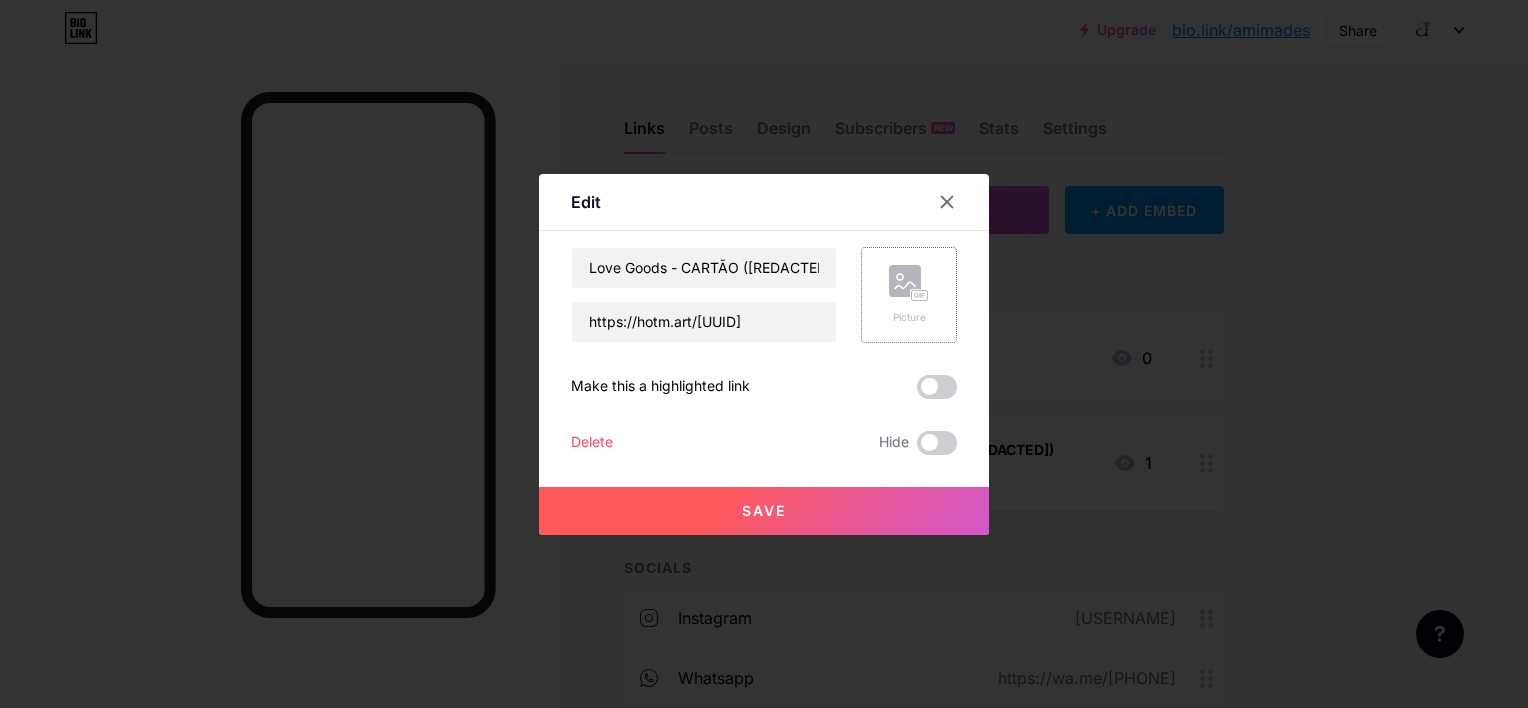 click on "Picture" at bounding box center [909, 295] 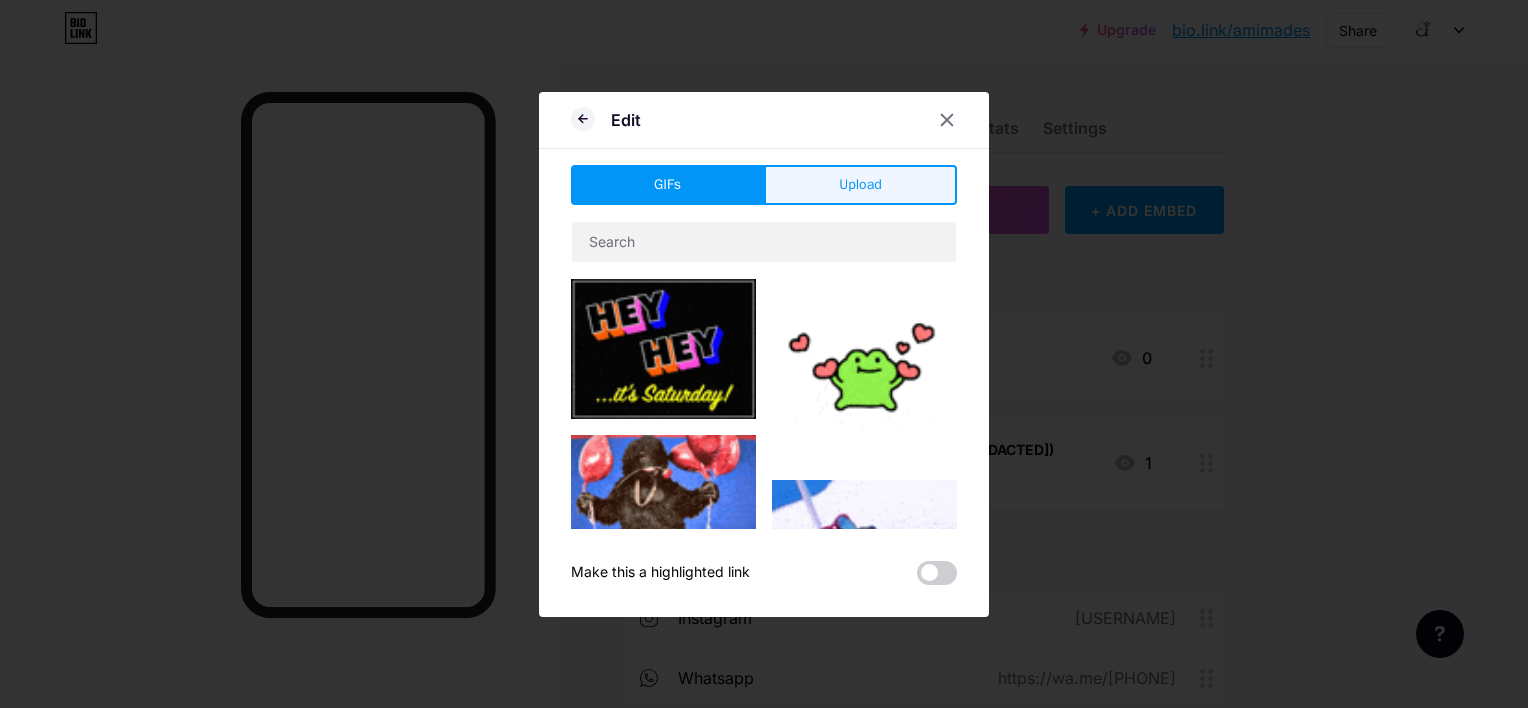 click on "Upload" at bounding box center (860, 184) 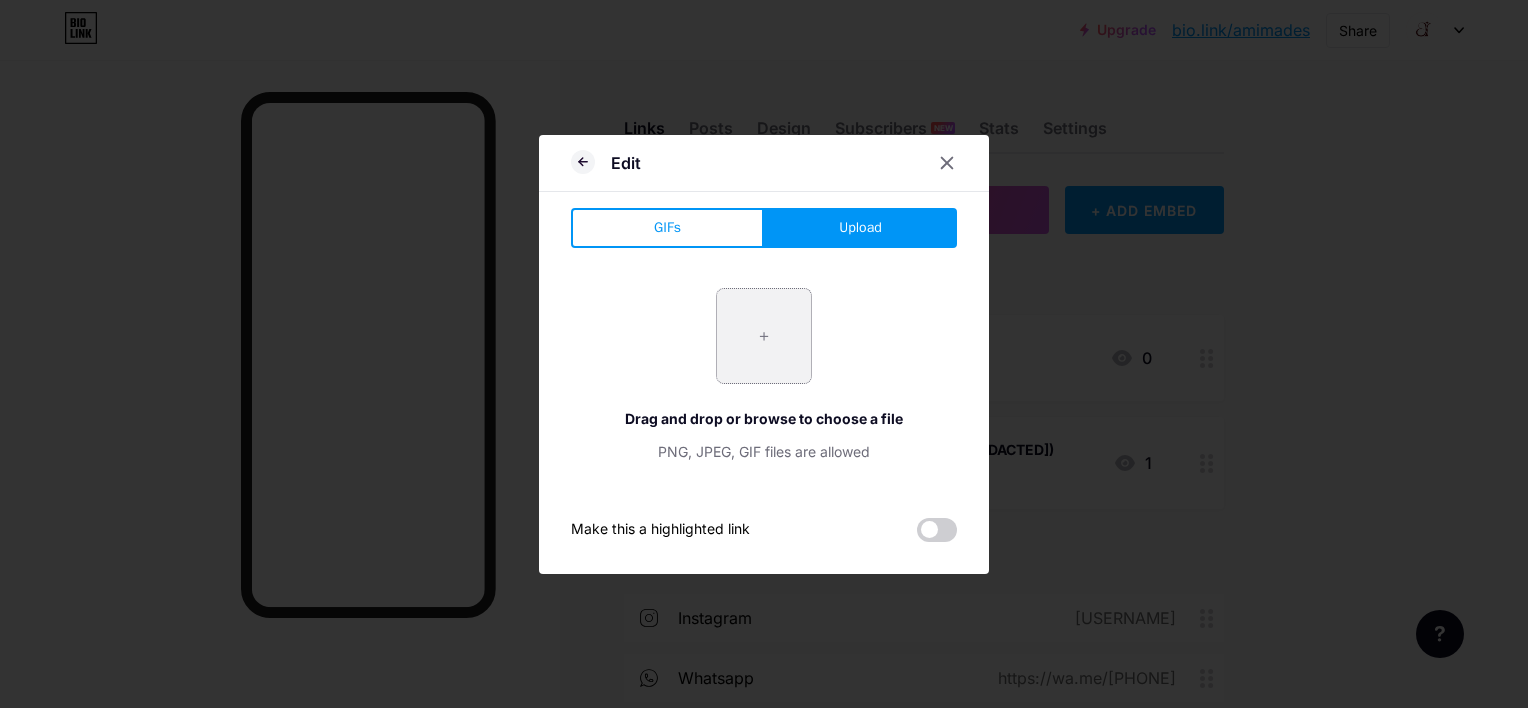click at bounding box center [764, 336] 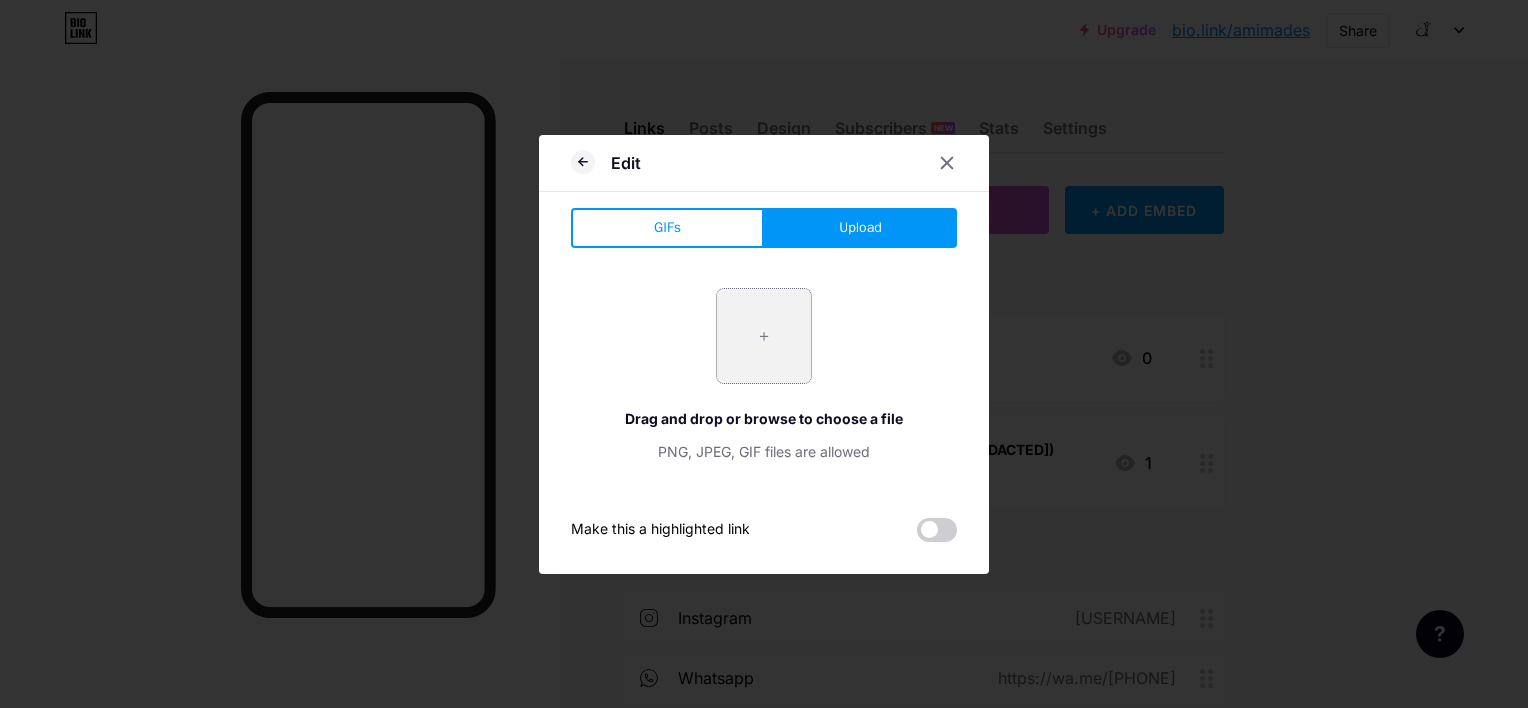 type on "C:\fakepath\Love Goods 2.0 ([NUMBER]).png" 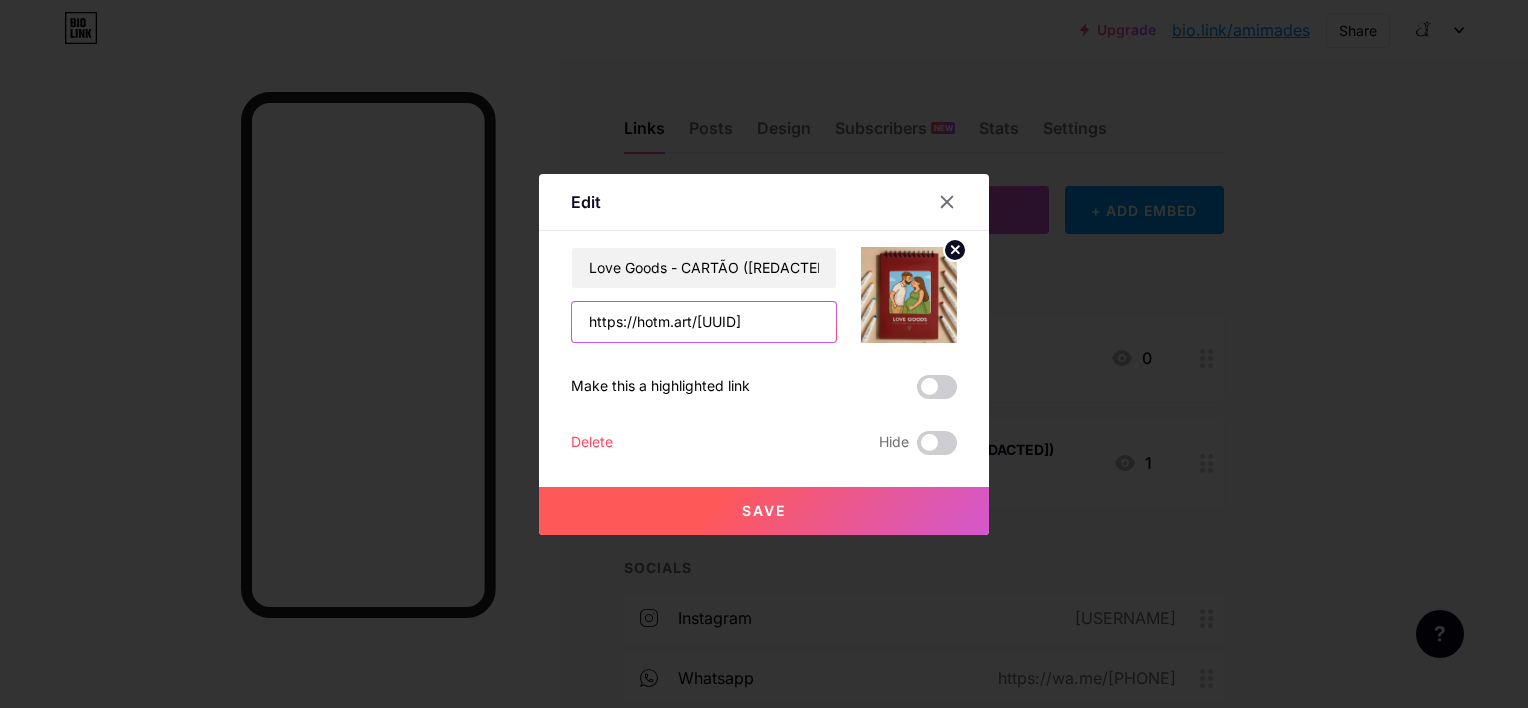 click on "https://hotm.art/[UUID]" at bounding box center [704, 322] 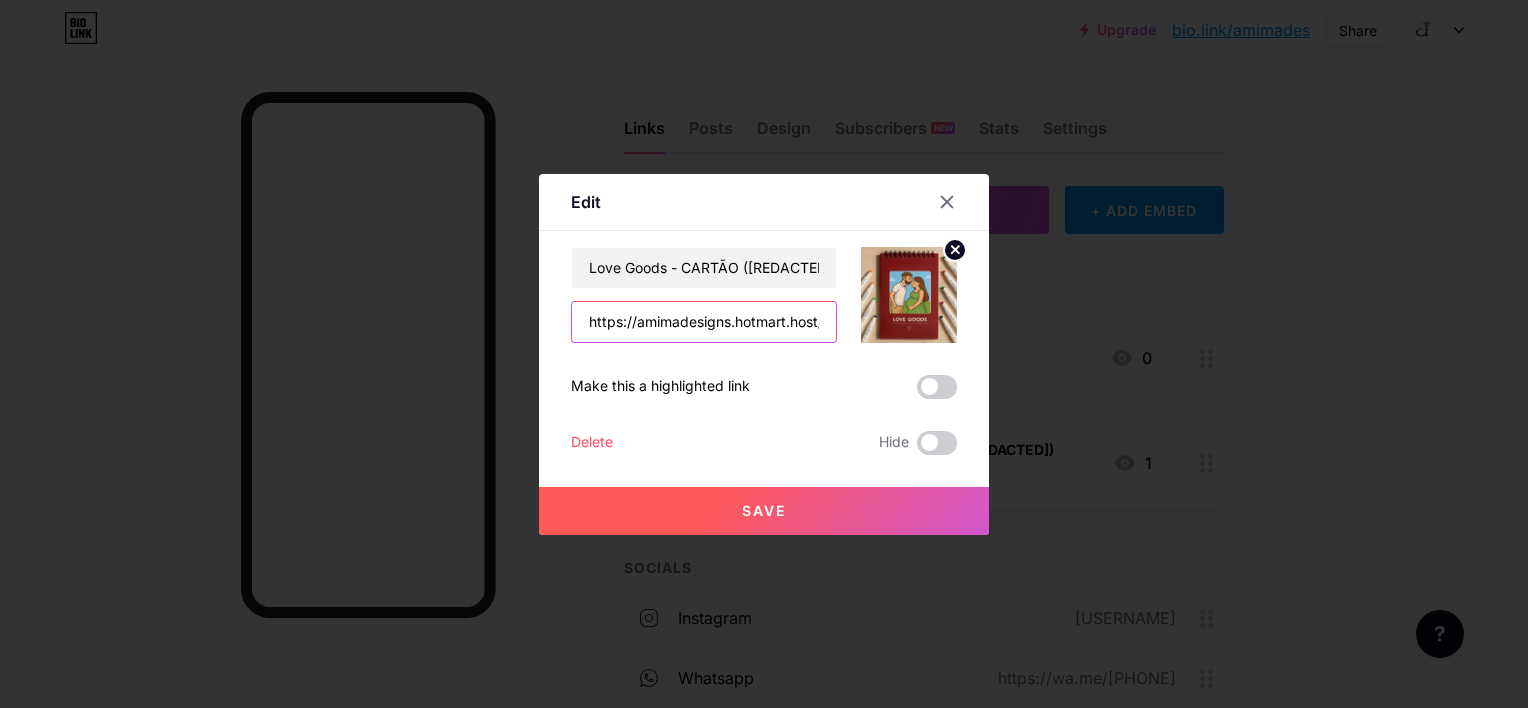 scroll, scrollTop: 0, scrollLeft: 400, axis: horizontal 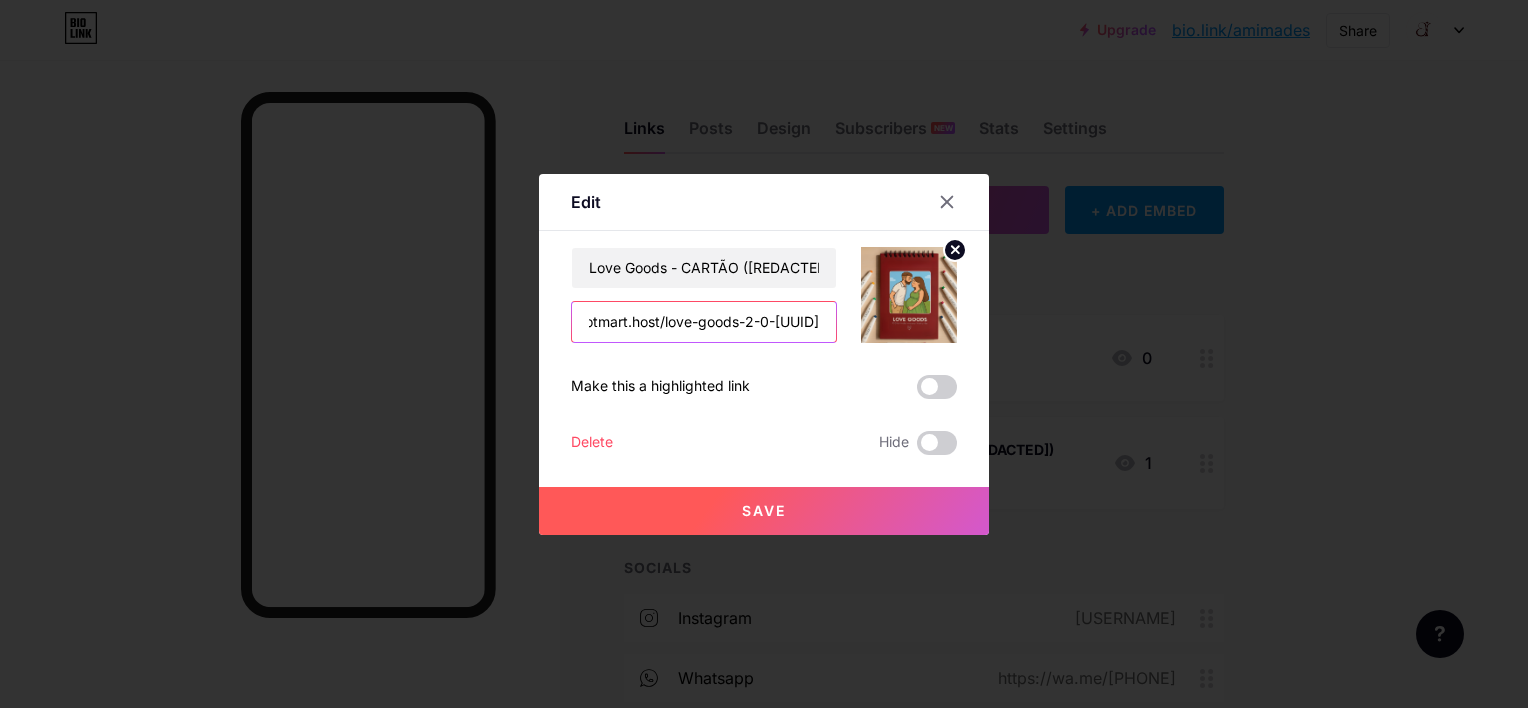 type on "https://amimadesigns.hotmart.host/love-goods-2-0-[UUID]" 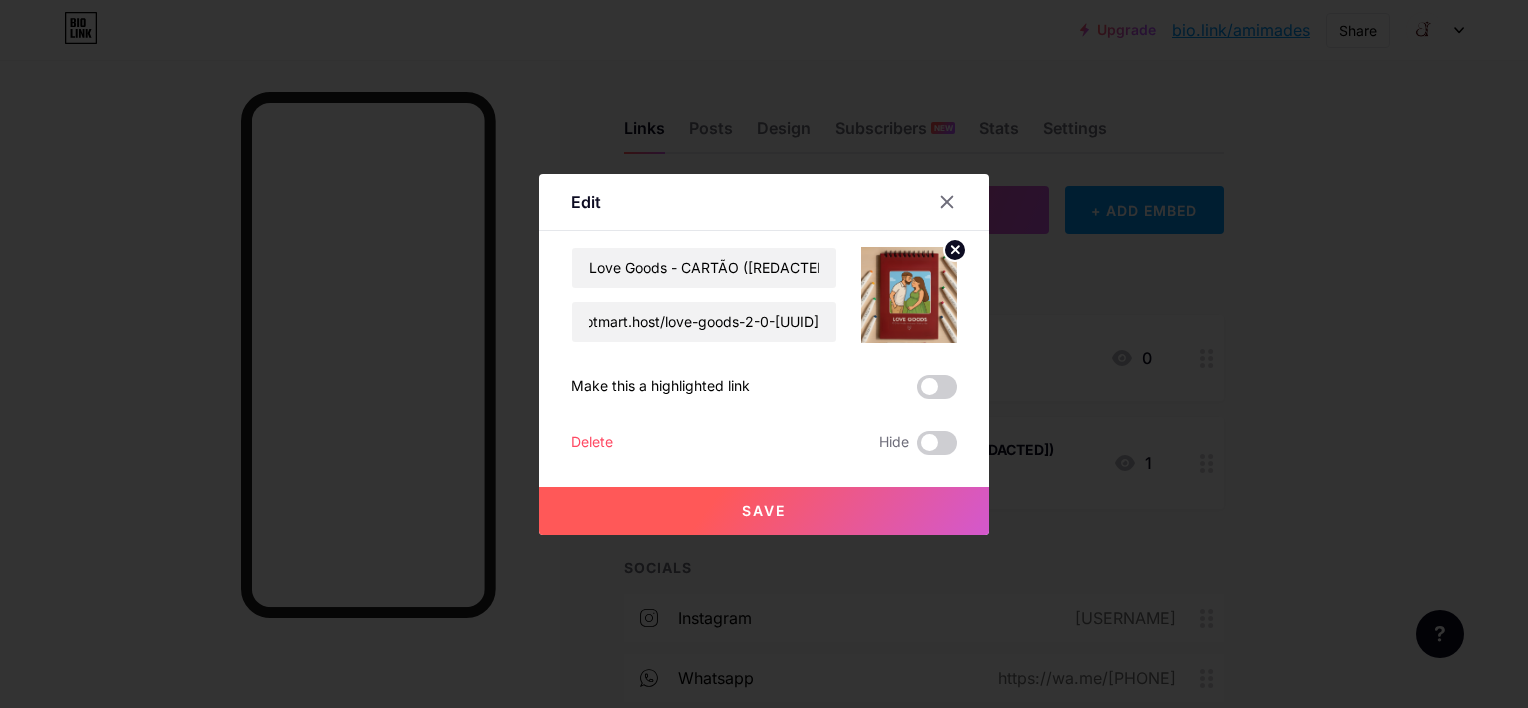 click on "Save" at bounding box center [764, 511] 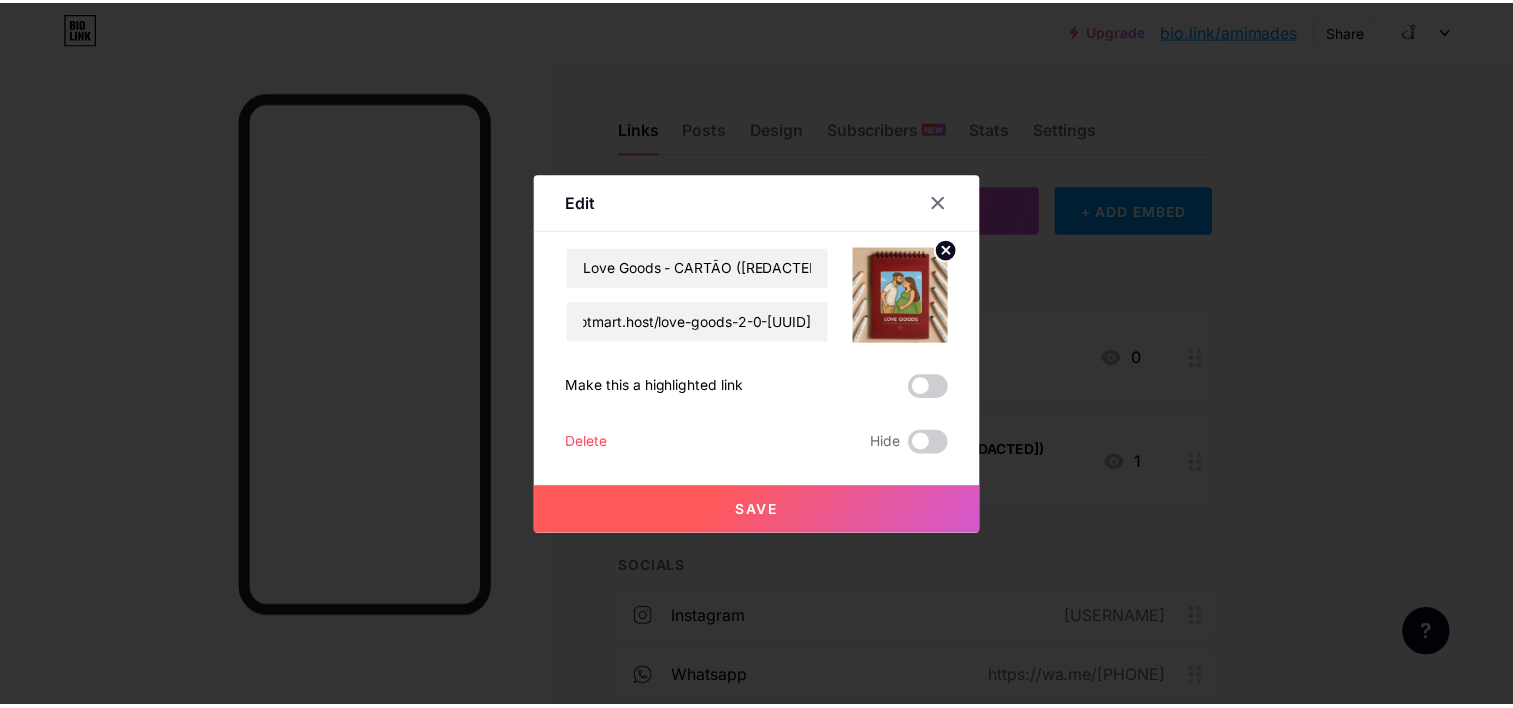scroll, scrollTop: 0, scrollLeft: 0, axis: both 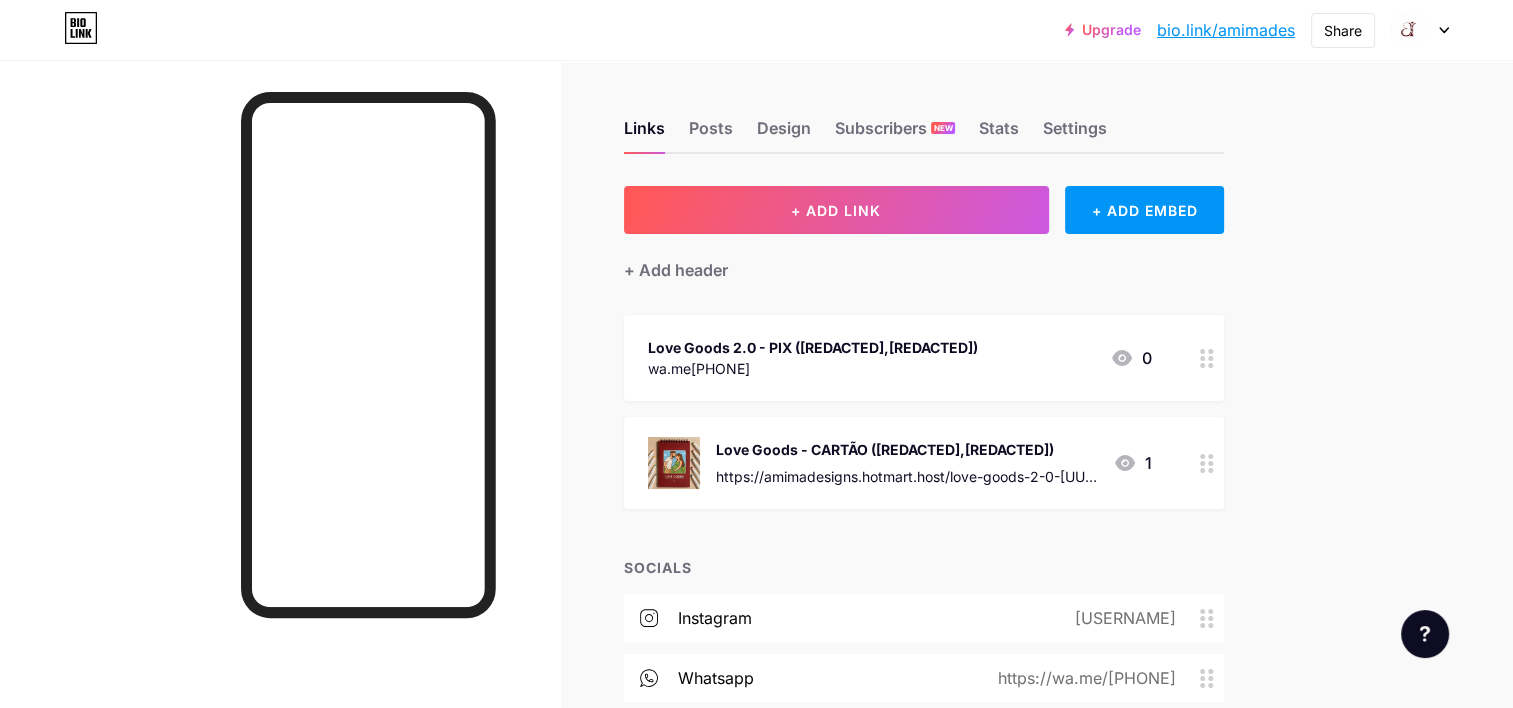 click on "Love Goods - CARTÃO ([REDACTED],[REDACTED])
https://amimadesigns.hotmart.host/love-goods-2-0-[UUID]" at bounding box center [906, 463] 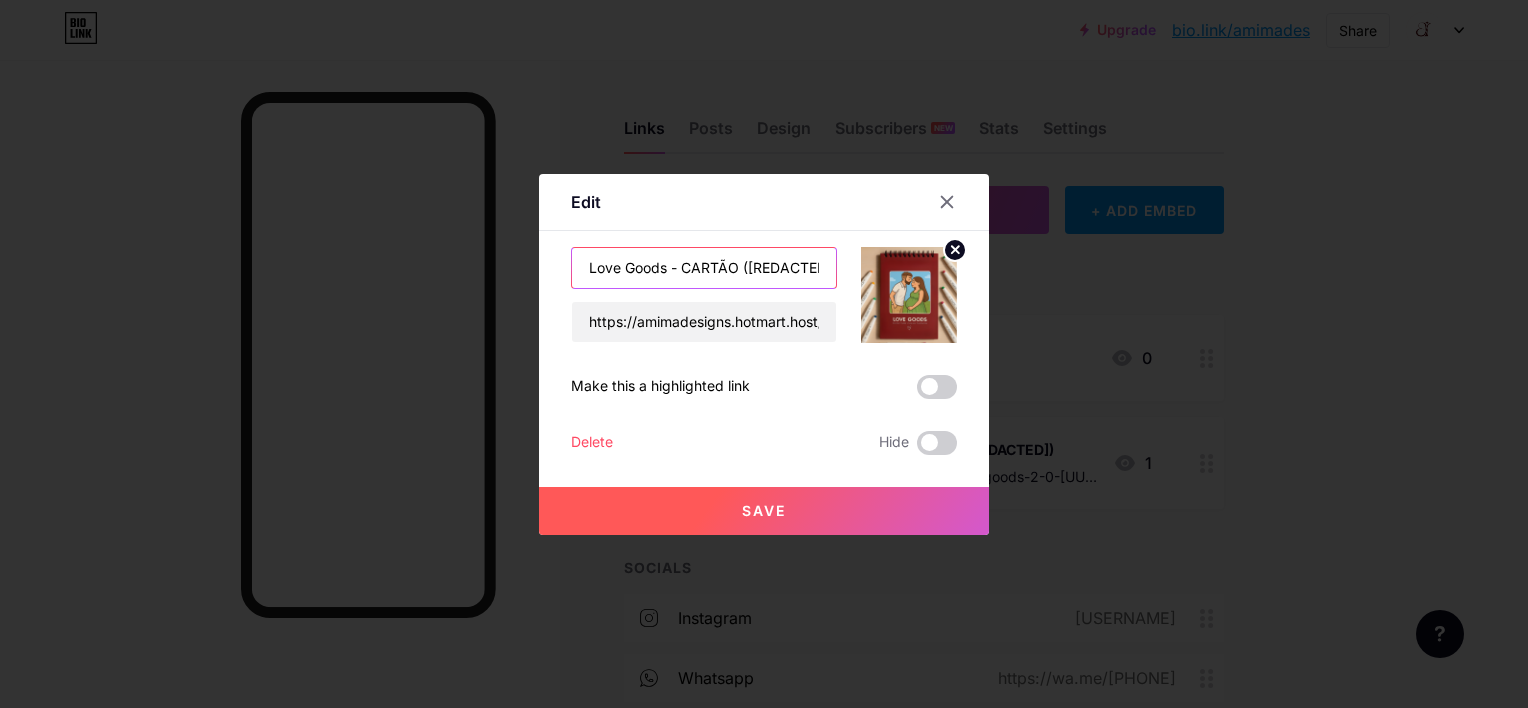 click on "Love Goods - CARTÃO ([REDACTED],[REDACTED])" at bounding box center [704, 268] 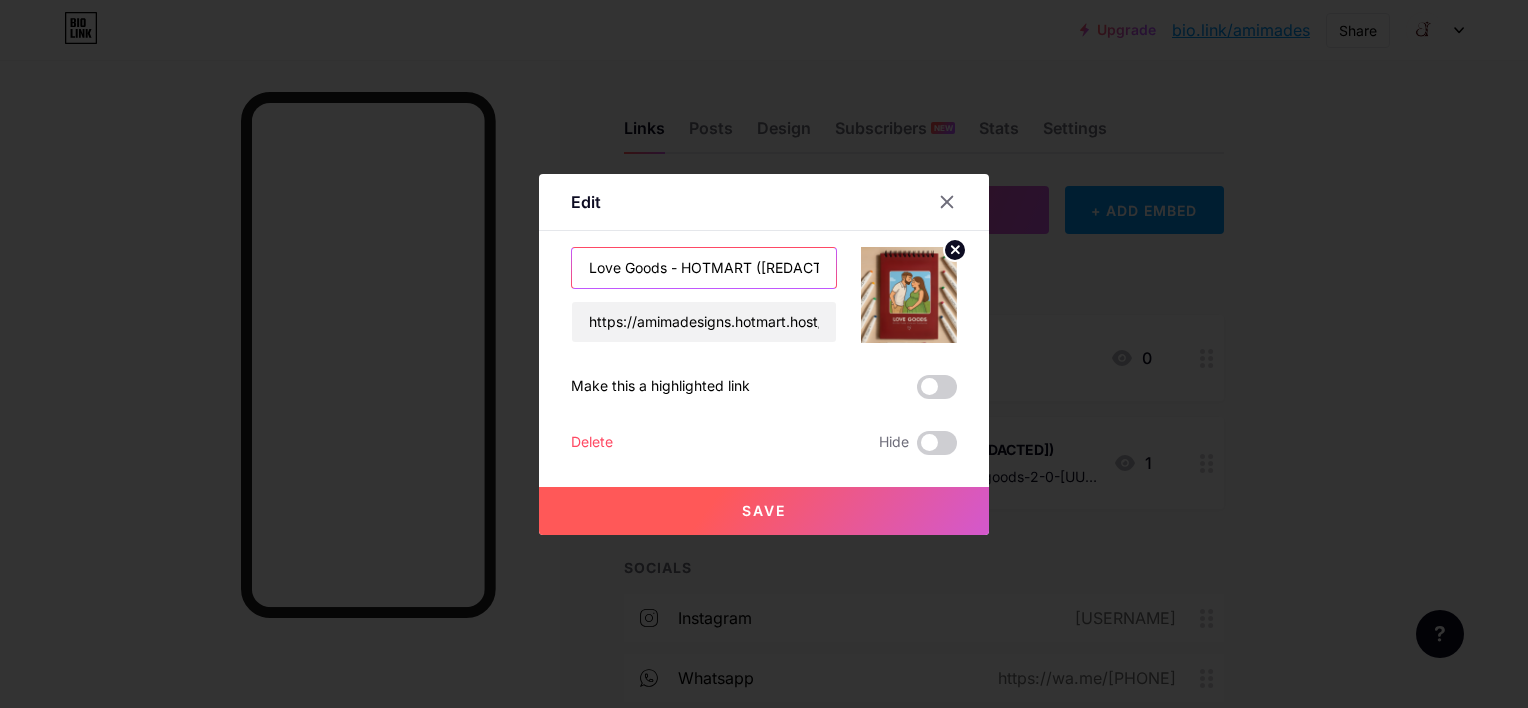 click on "Love Goods - HOTMART ([REDACTED],[REDACTED])" at bounding box center [704, 268] 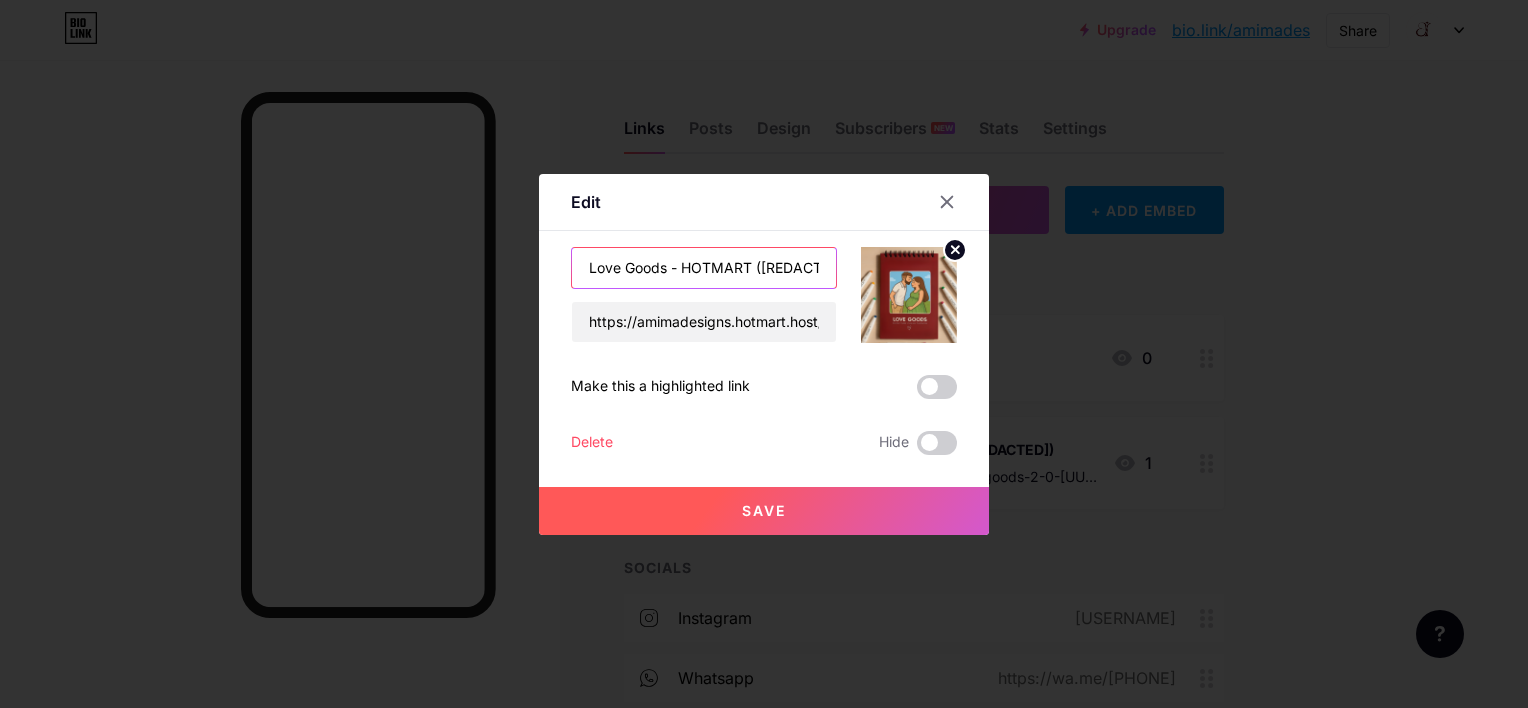 type on "Love Goods - HOTMART ([REDACTED],[REDACTED])" 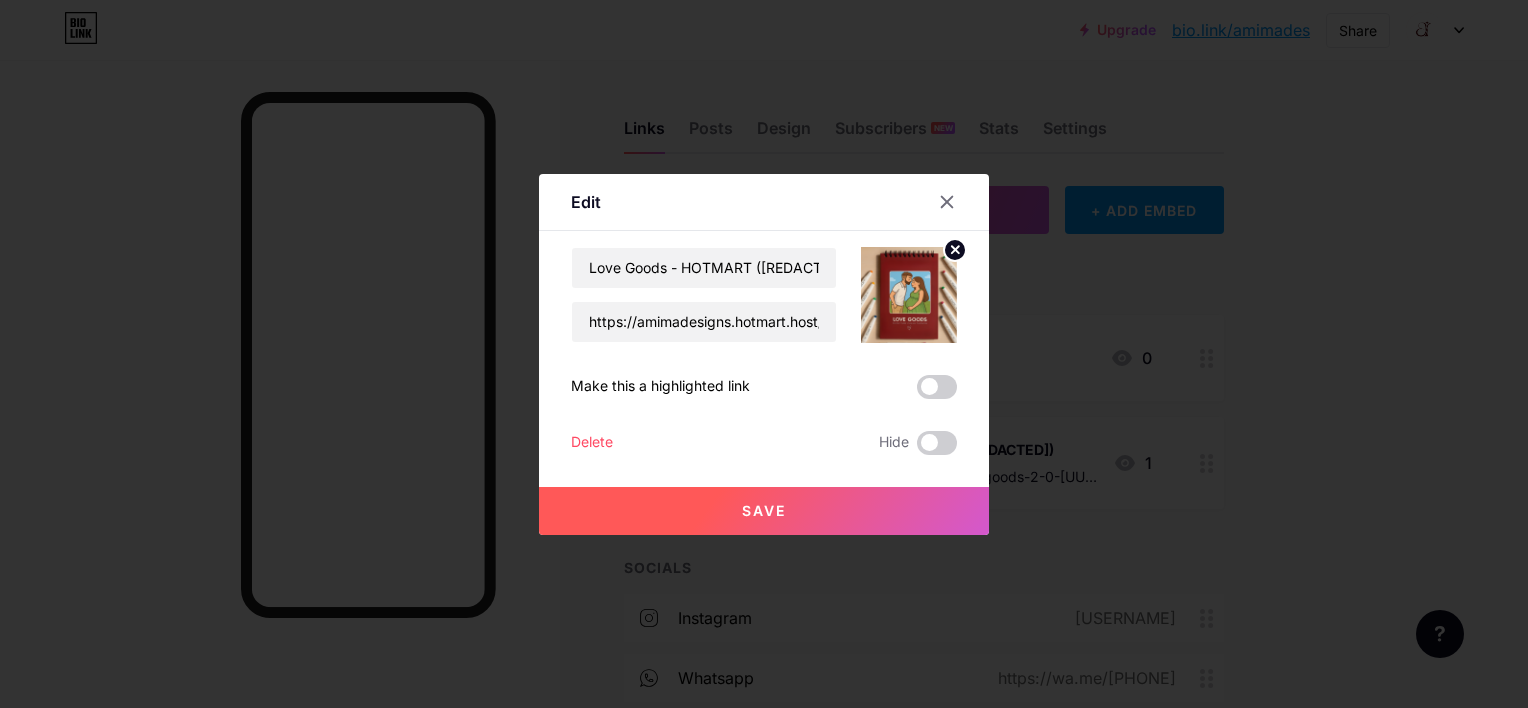 click on "Save" at bounding box center (764, 511) 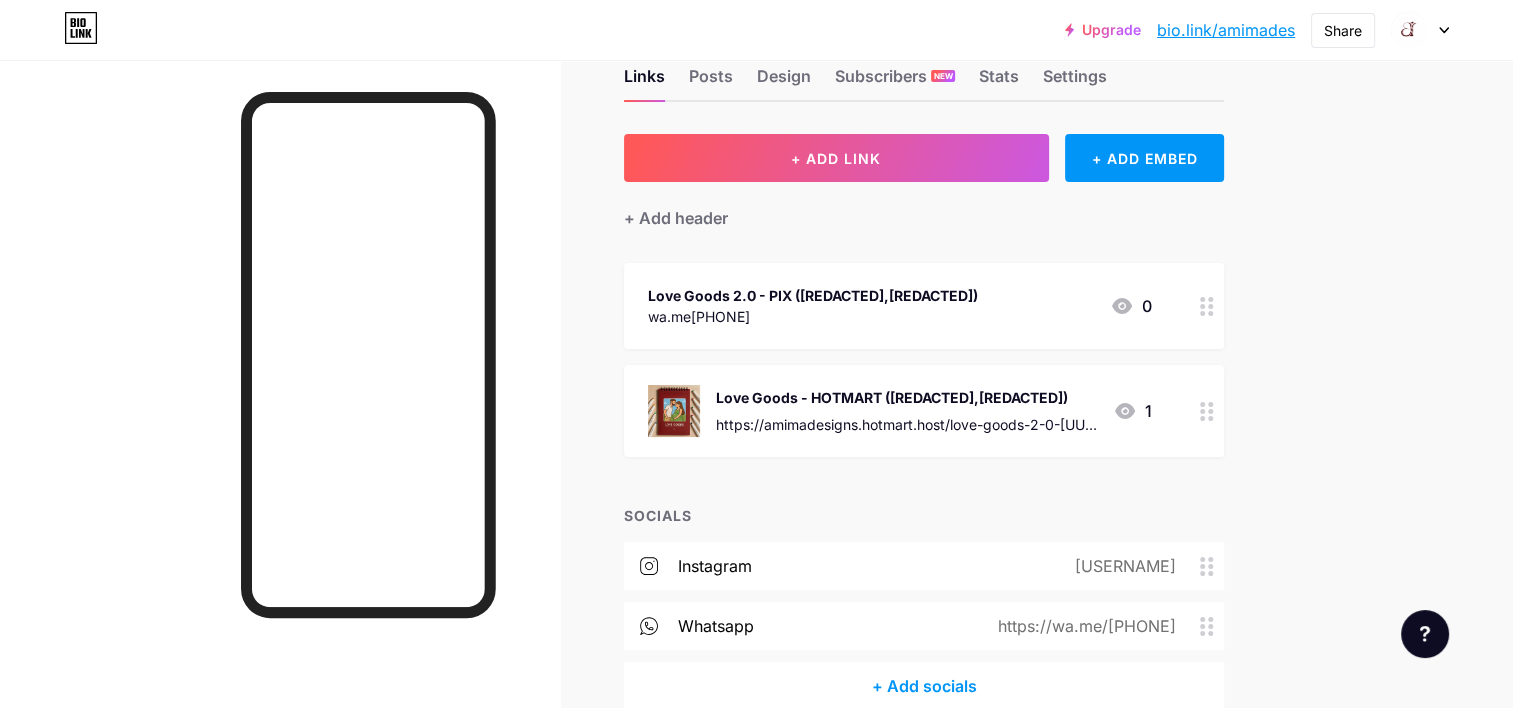 scroll, scrollTop: 152, scrollLeft: 0, axis: vertical 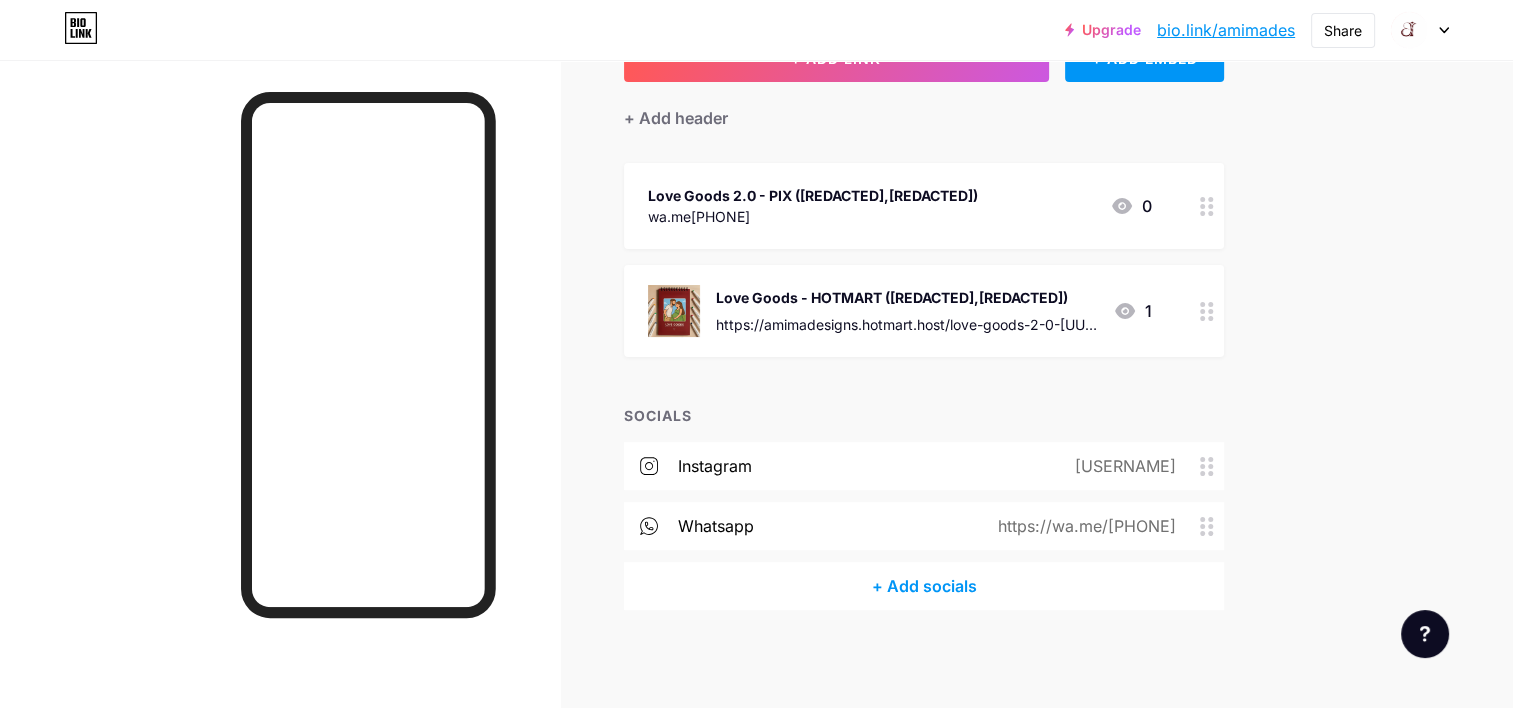 click on "Love Goods - HOTMART ([REDACTED],[REDACTED])" at bounding box center [906, 297] 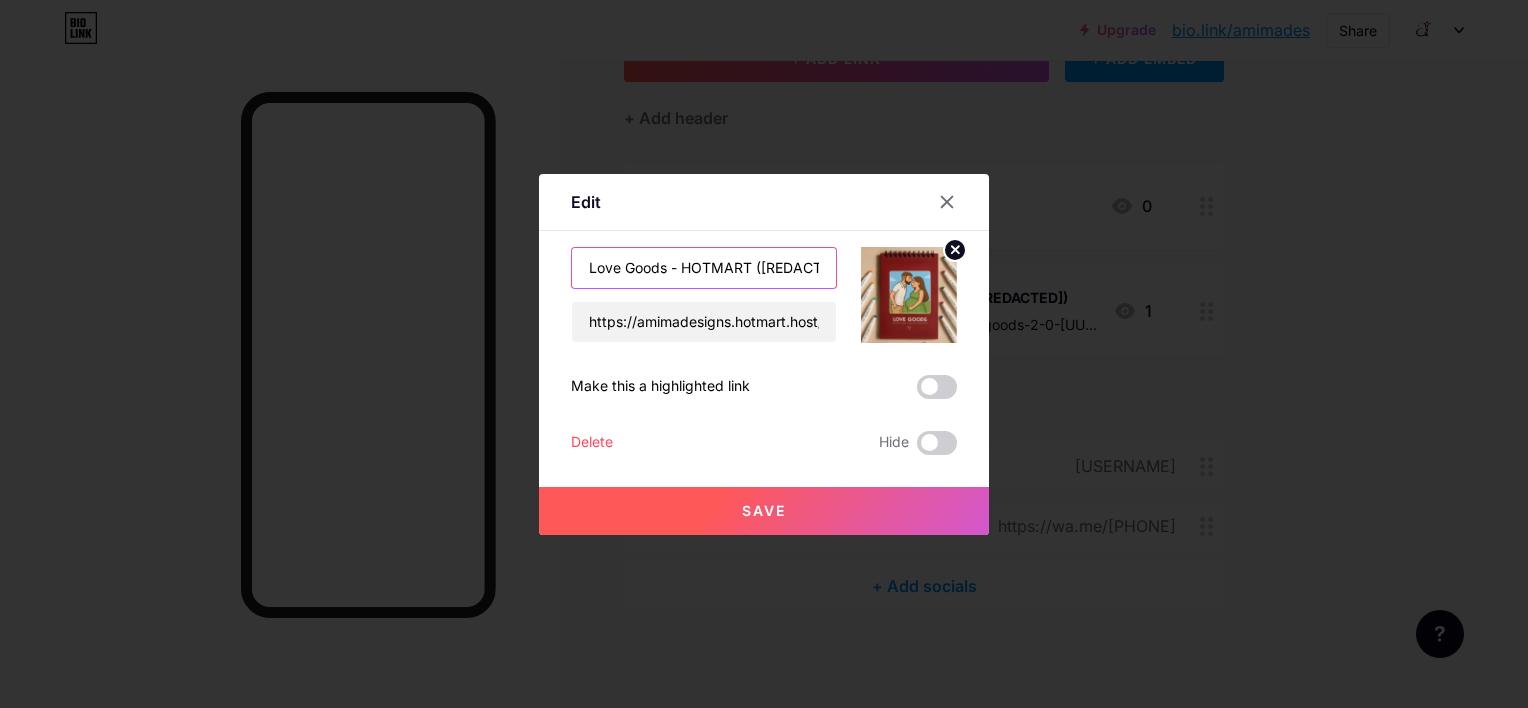 click on "Love Goods - HOTMART ([REDACTED],[REDACTED])" at bounding box center [704, 268] 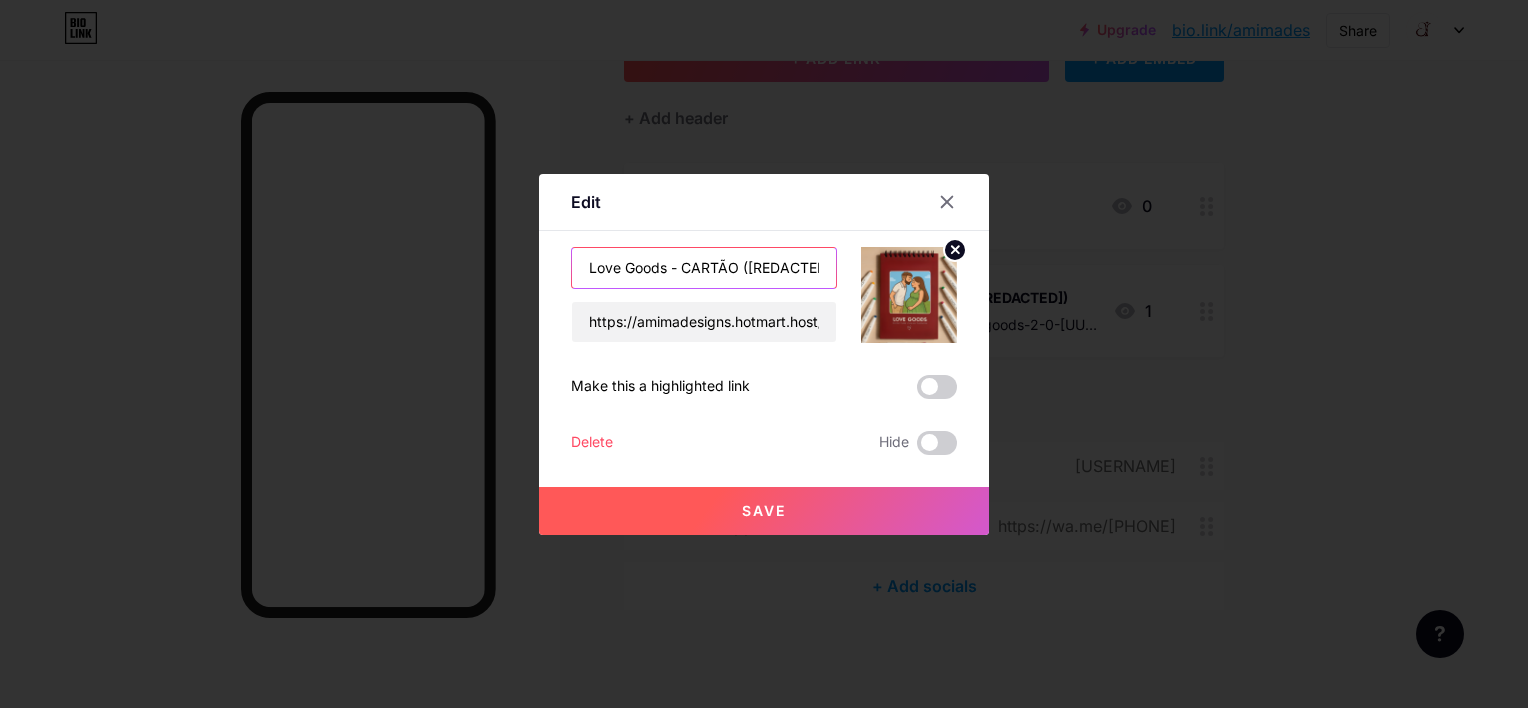type on "Love Goods - CARTÃO ([REDACTED],[REDACTED])" 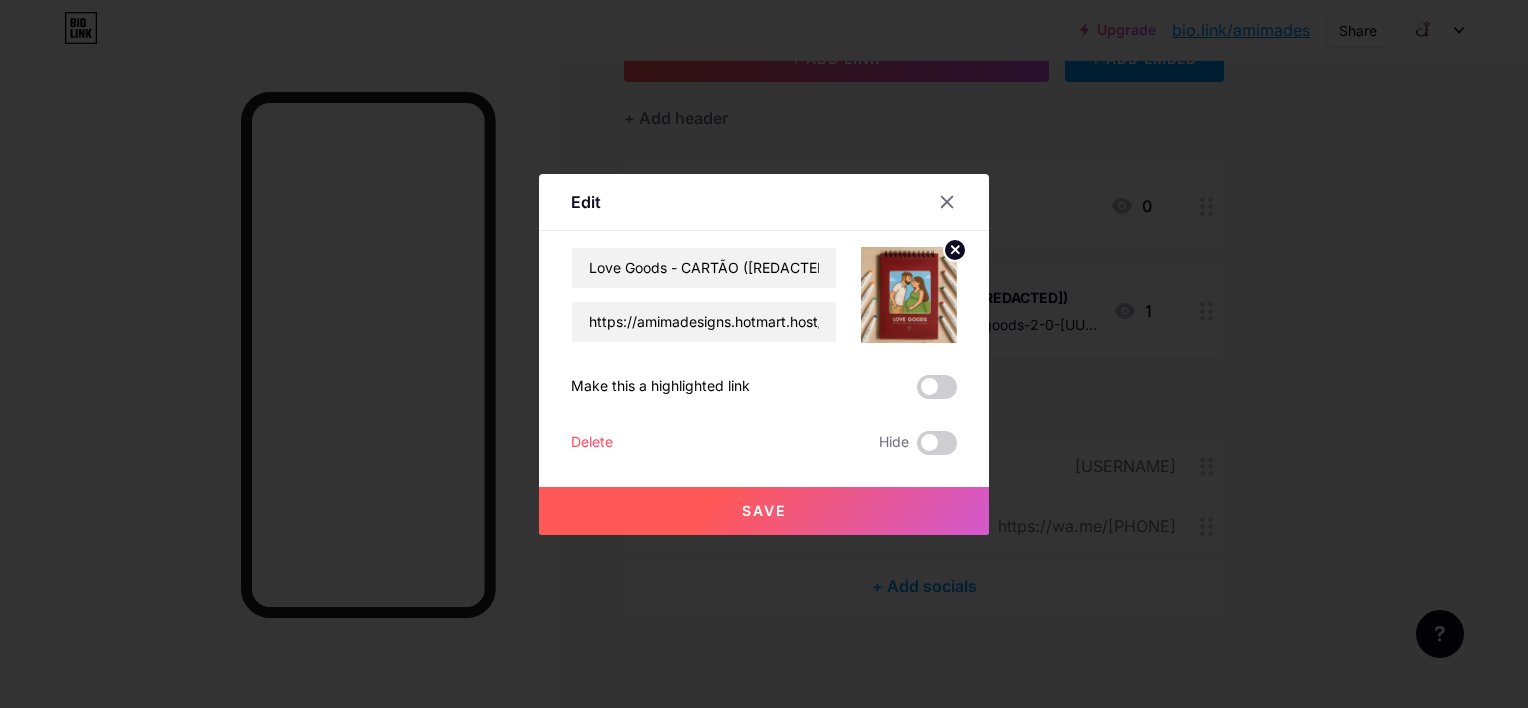 click on "Save" at bounding box center [764, 510] 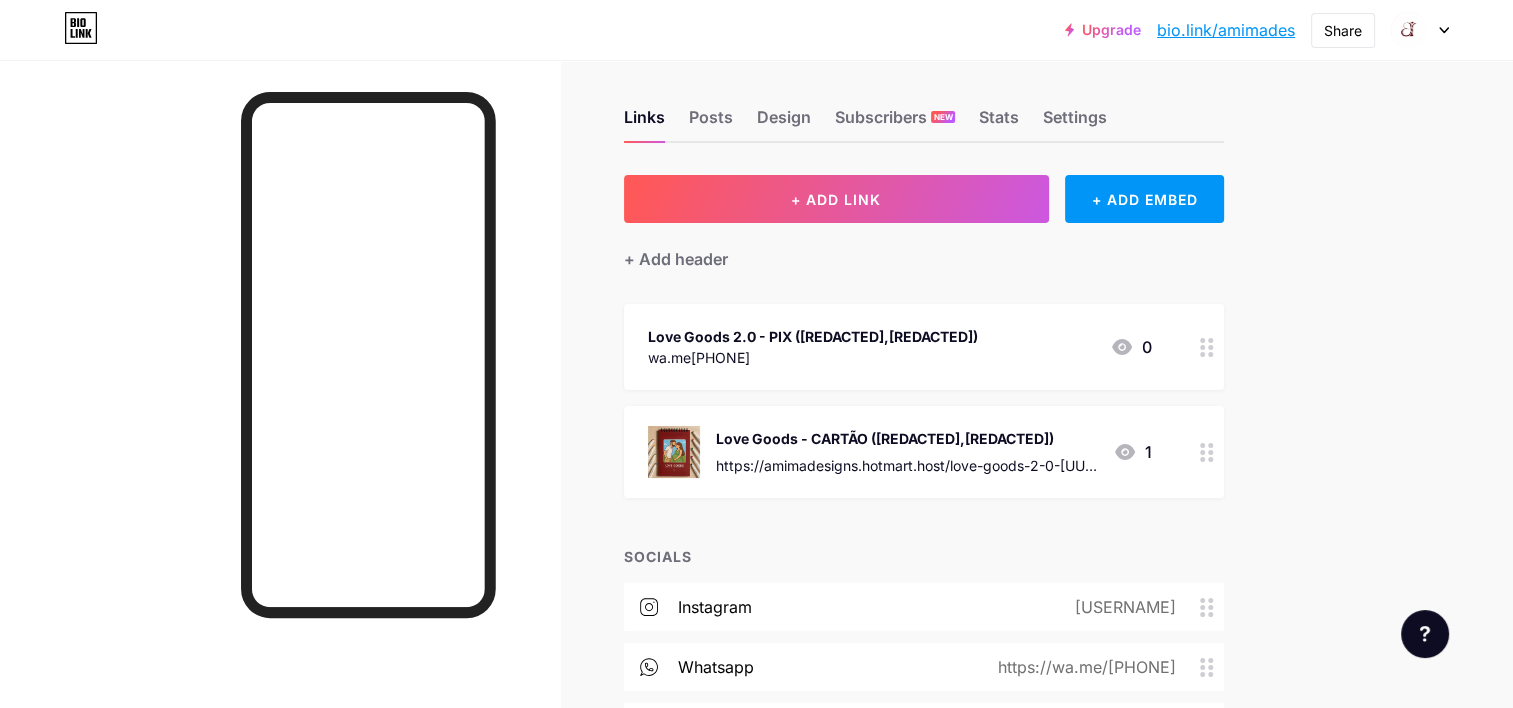 scroll, scrollTop: 0, scrollLeft: 0, axis: both 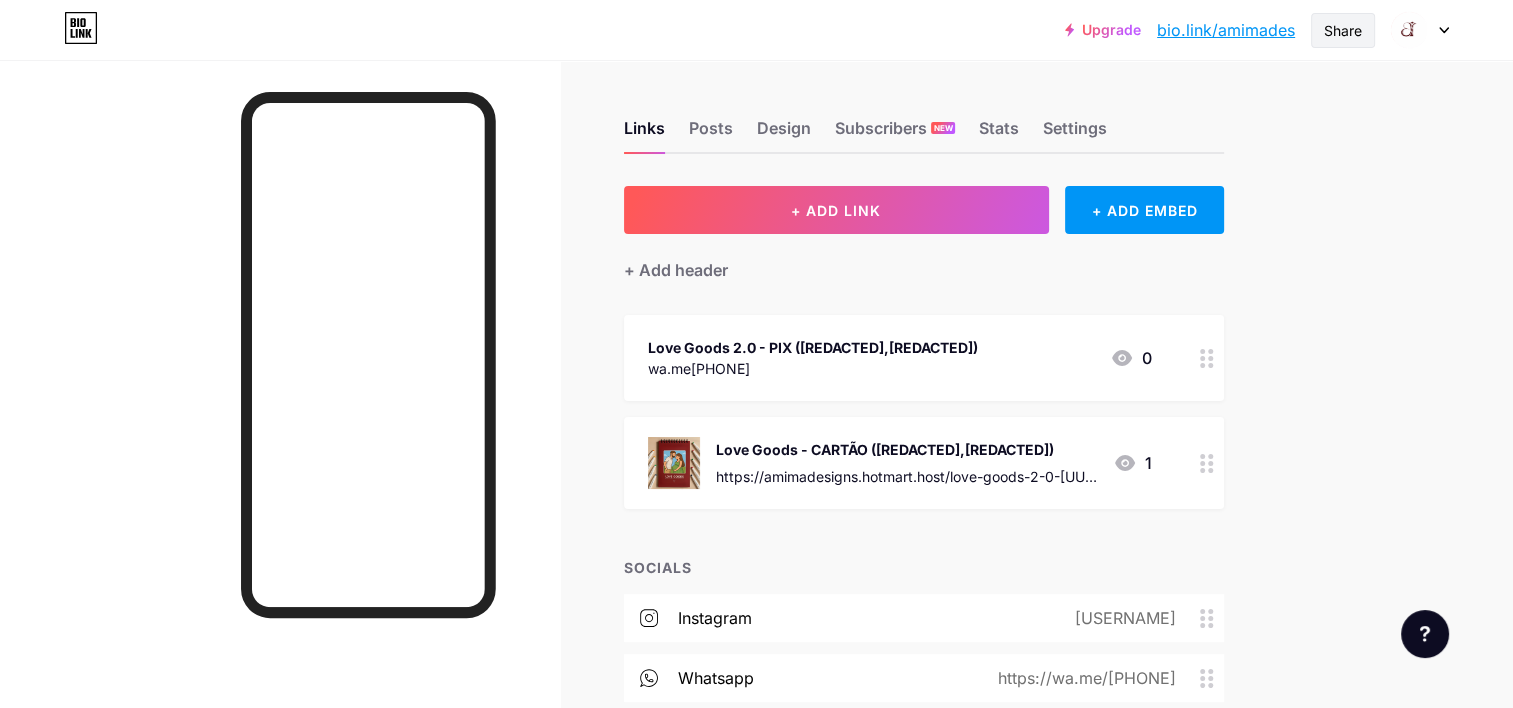 click on "Share" at bounding box center (1343, 30) 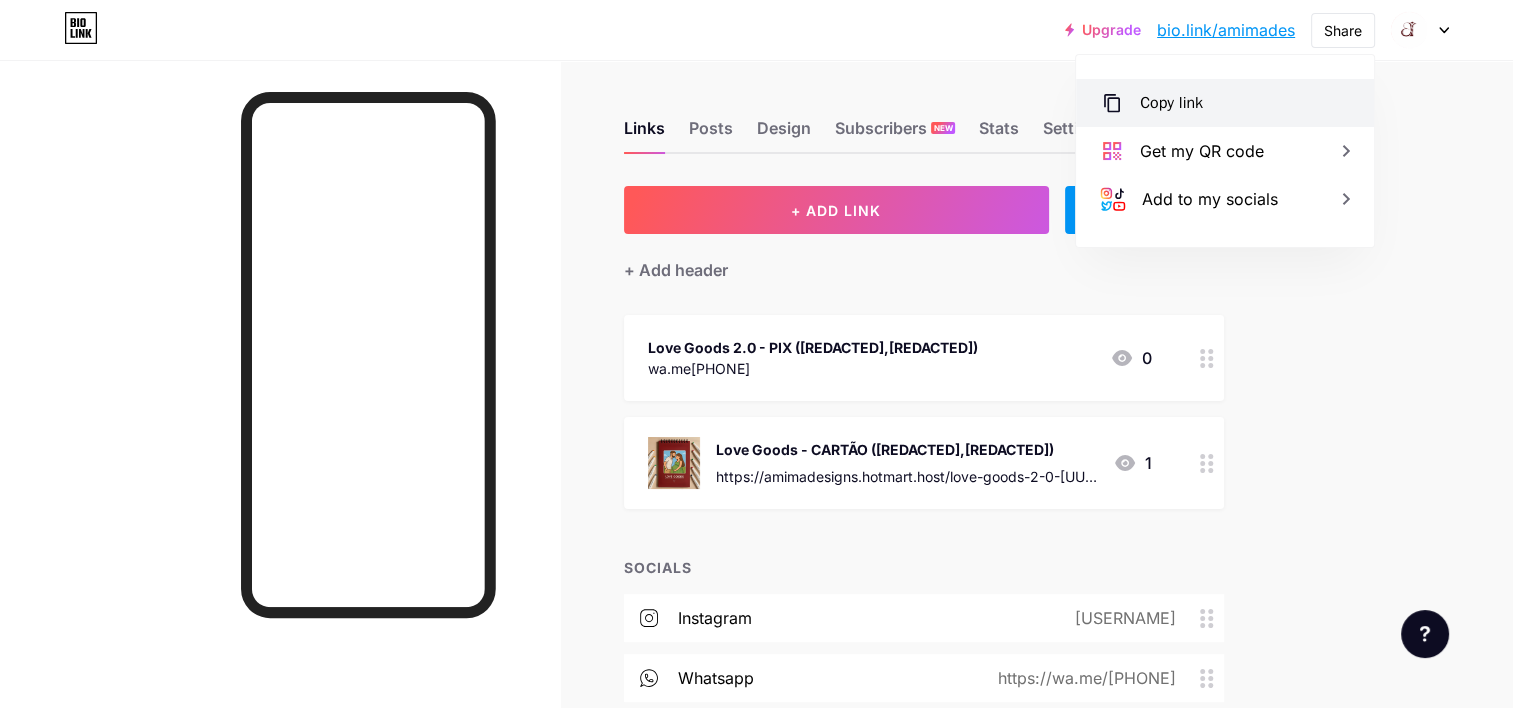 click on "Copy link" at bounding box center (1225, 103) 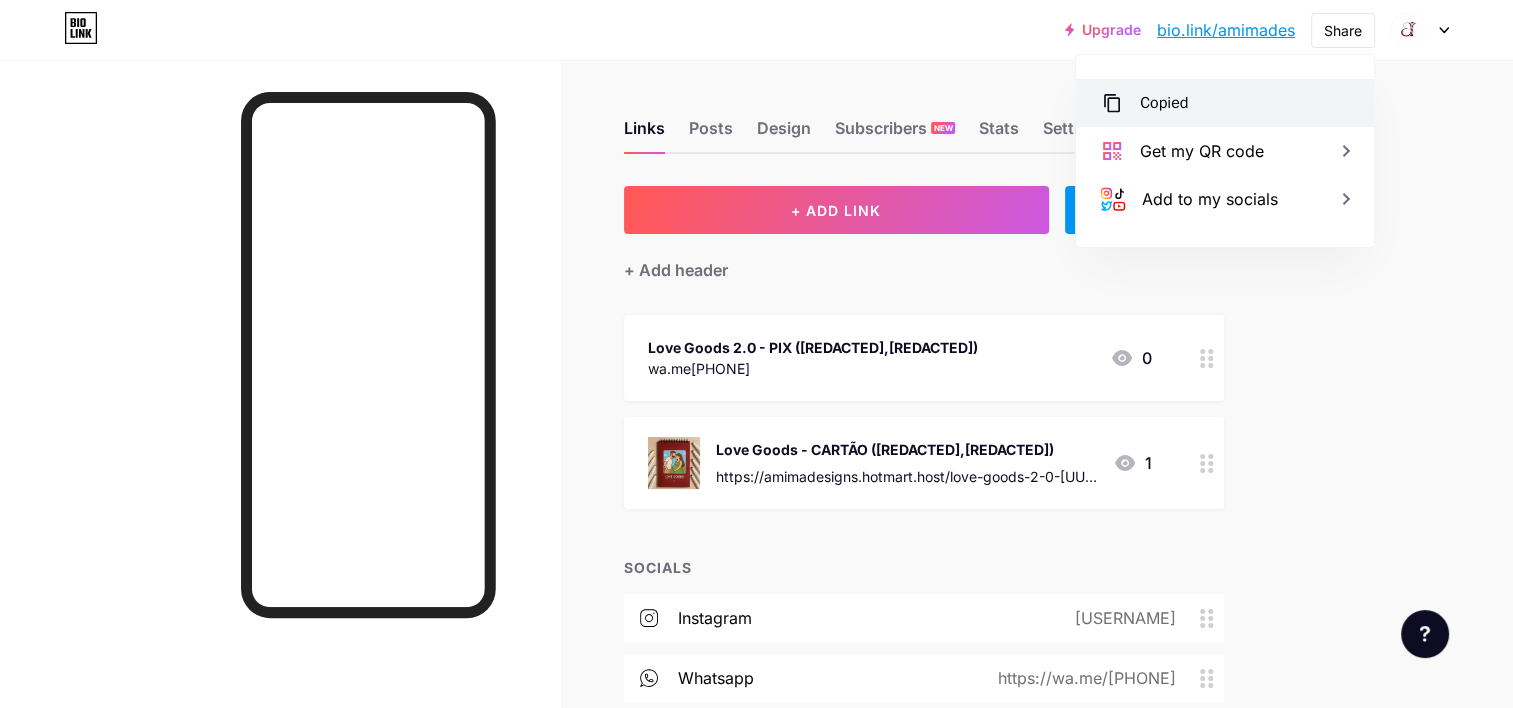 click on "Copied" at bounding box center (1225, 103) 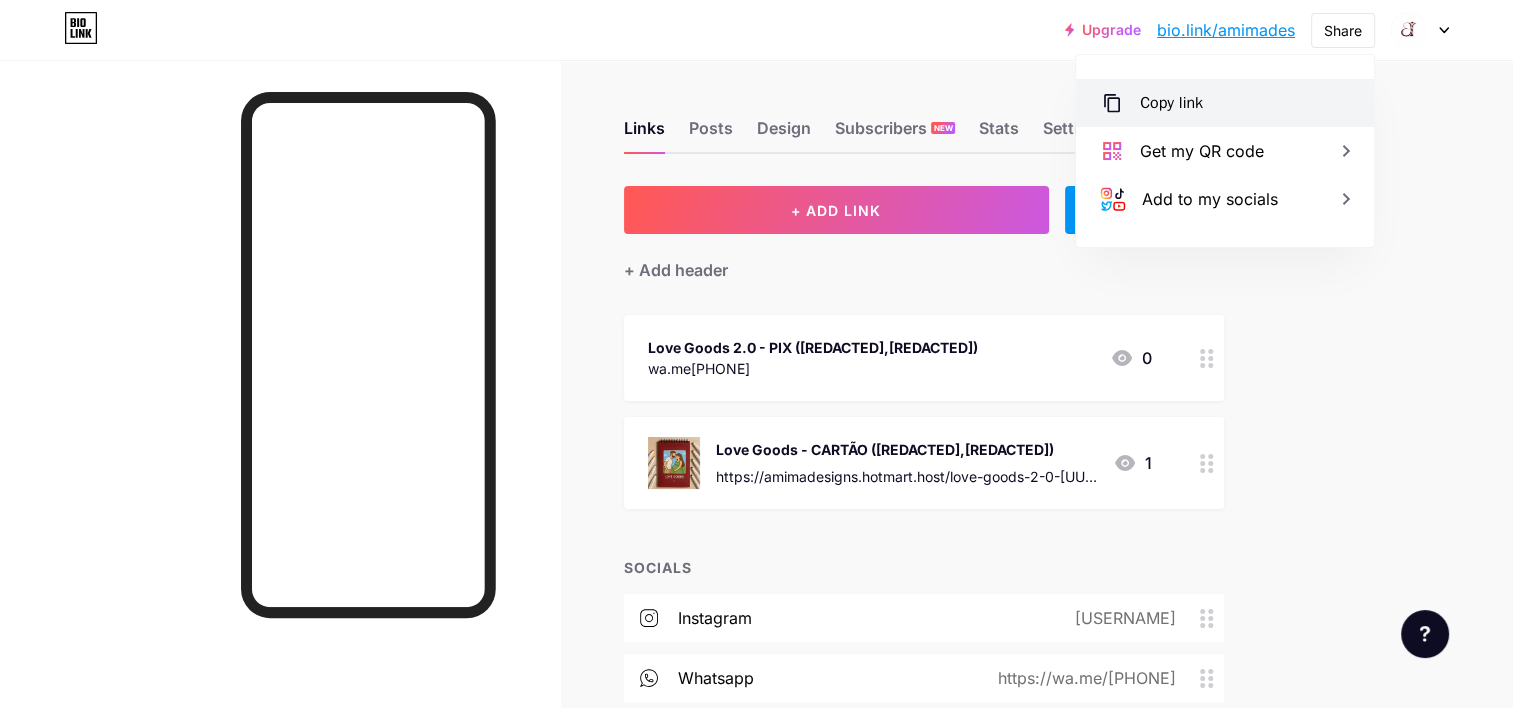 click on "Copy link" at bounding box center (1171, 103) 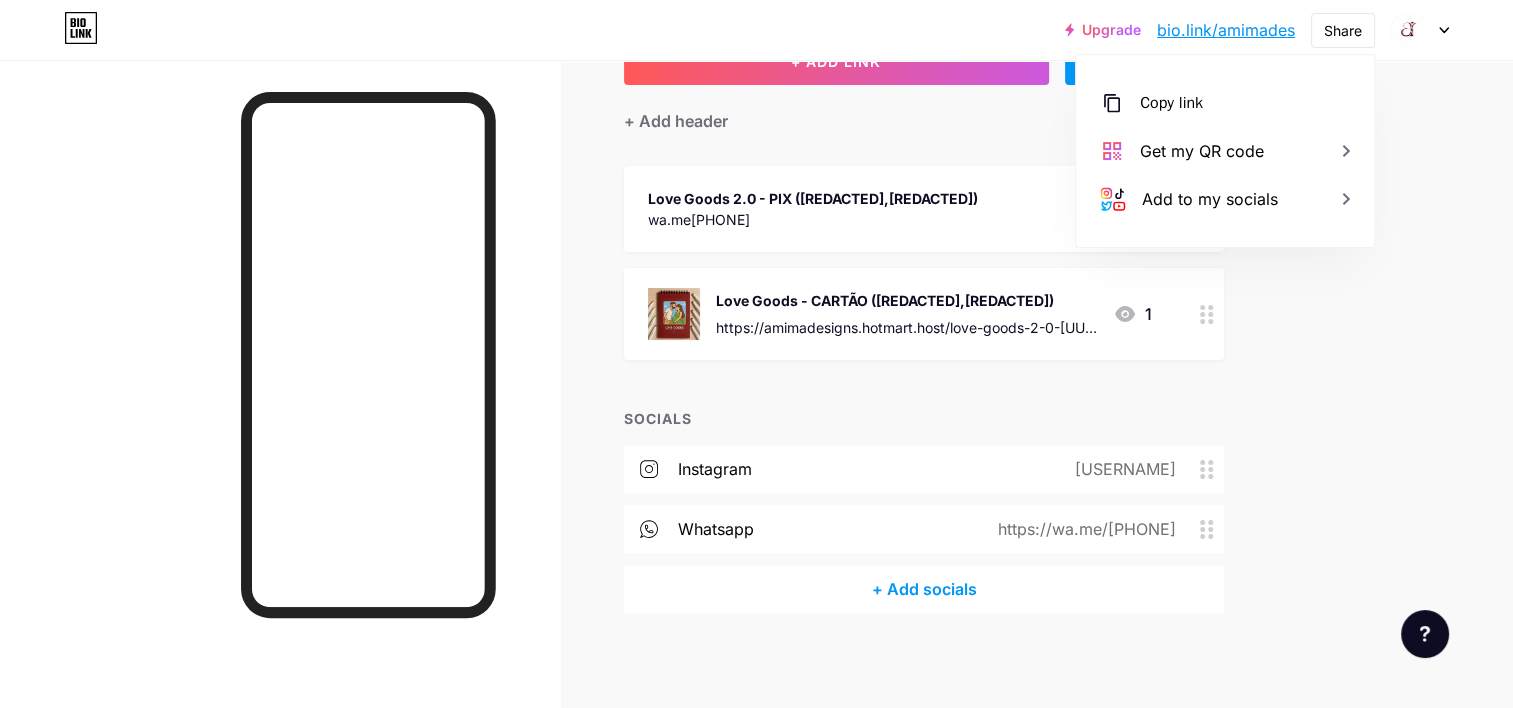 scroll, scrollTop: 152, scrollLeft: 0, axis: vertical 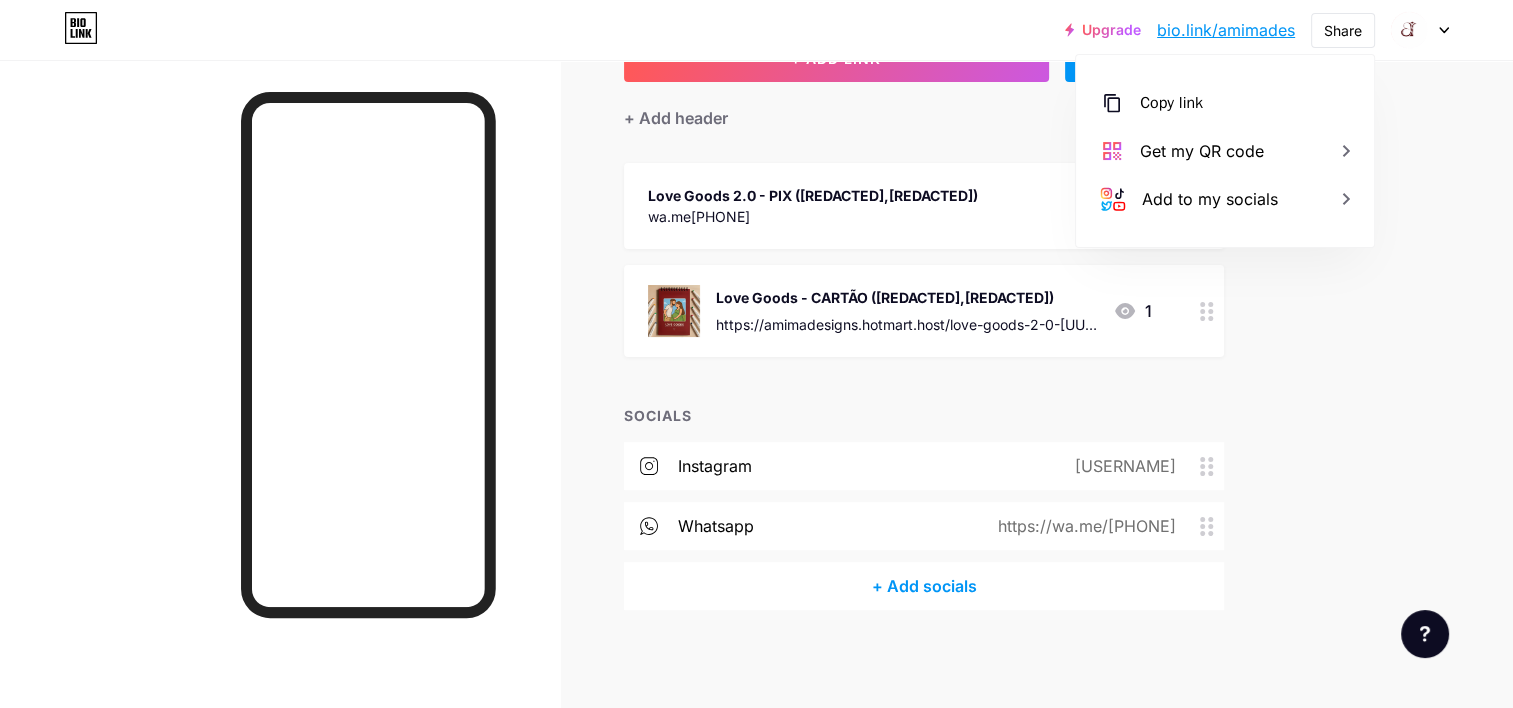 drag, startPoint x: 921, startPoint y: 522, endPoint x: 1210, endPoint y: 502, distance: 289.69122 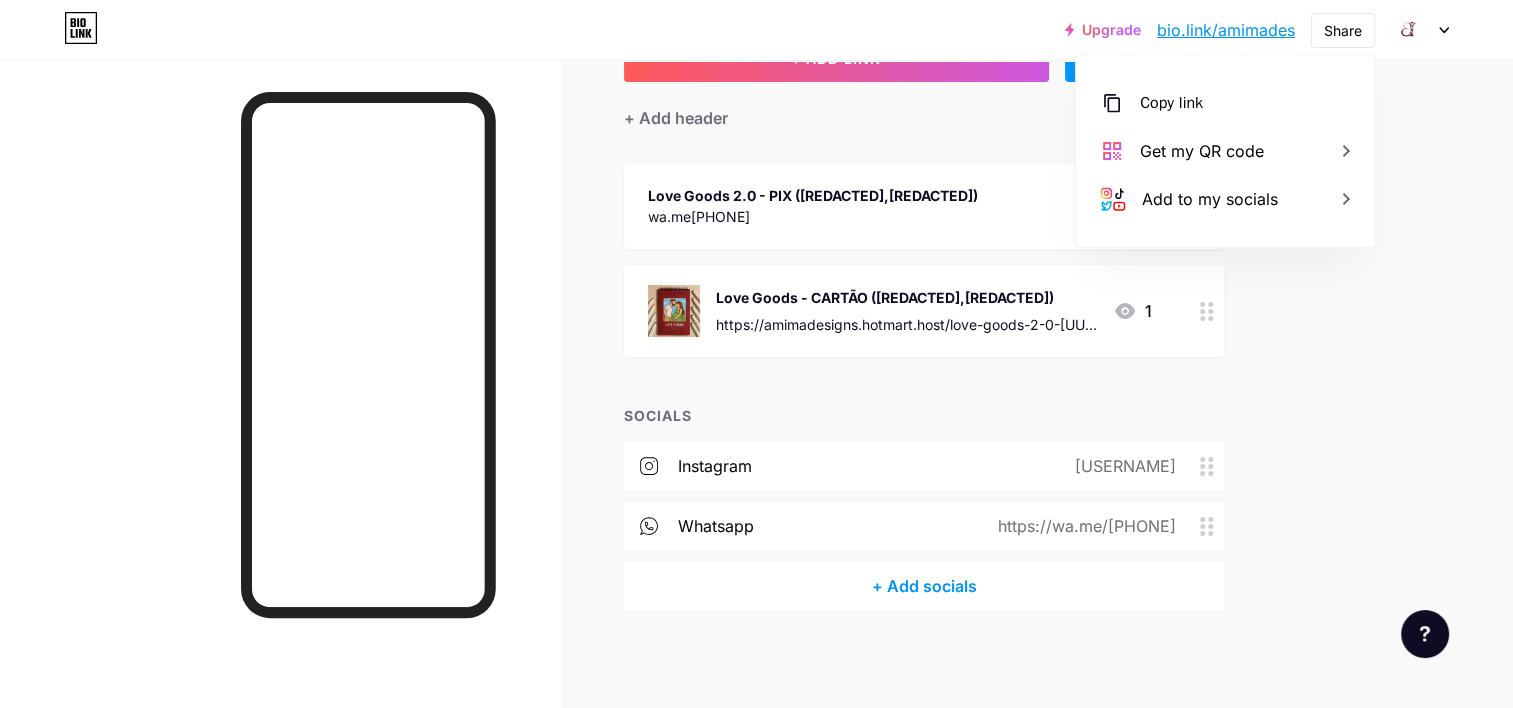click on "whatsapp
https://wa.me/[PHONE]" at bounding box center [924, 526] 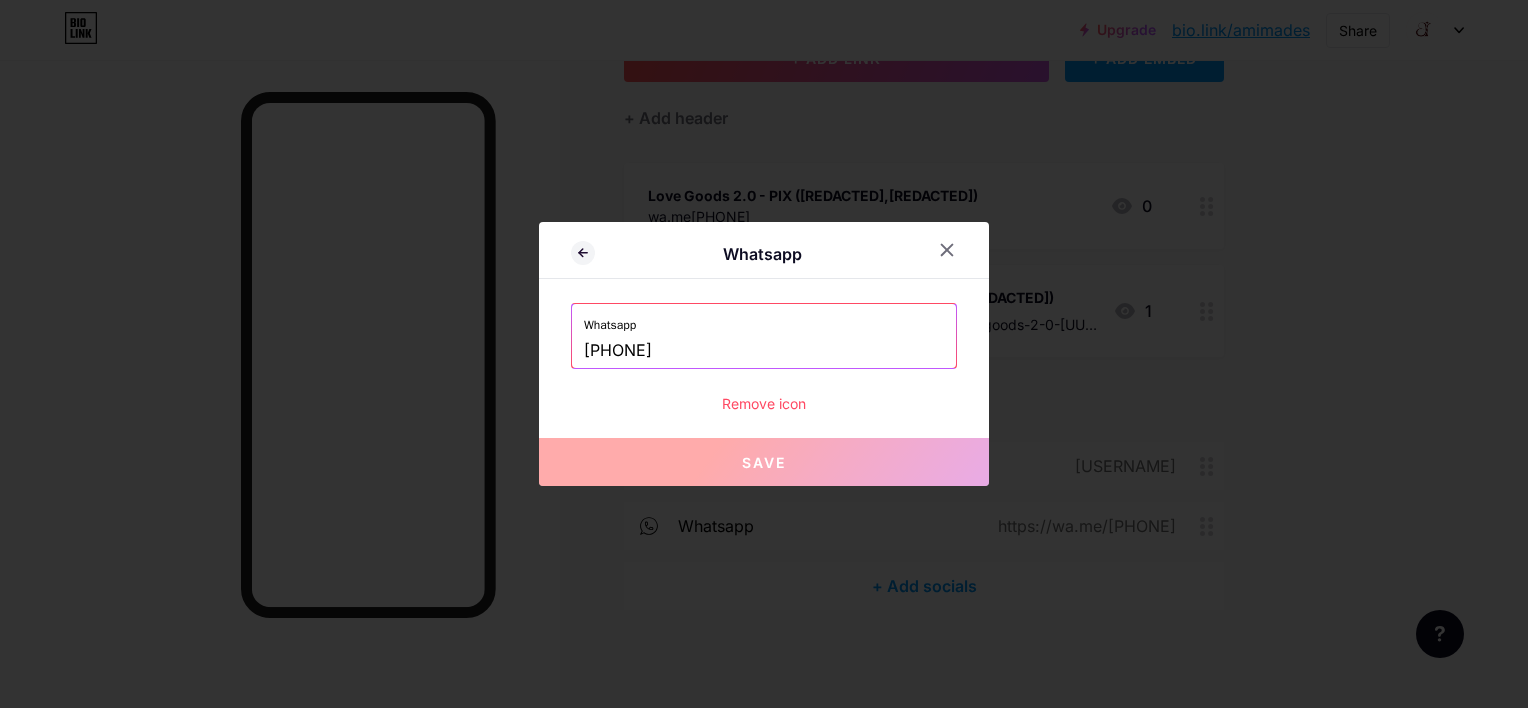 copy on "https://wa.me/[PHONE]" 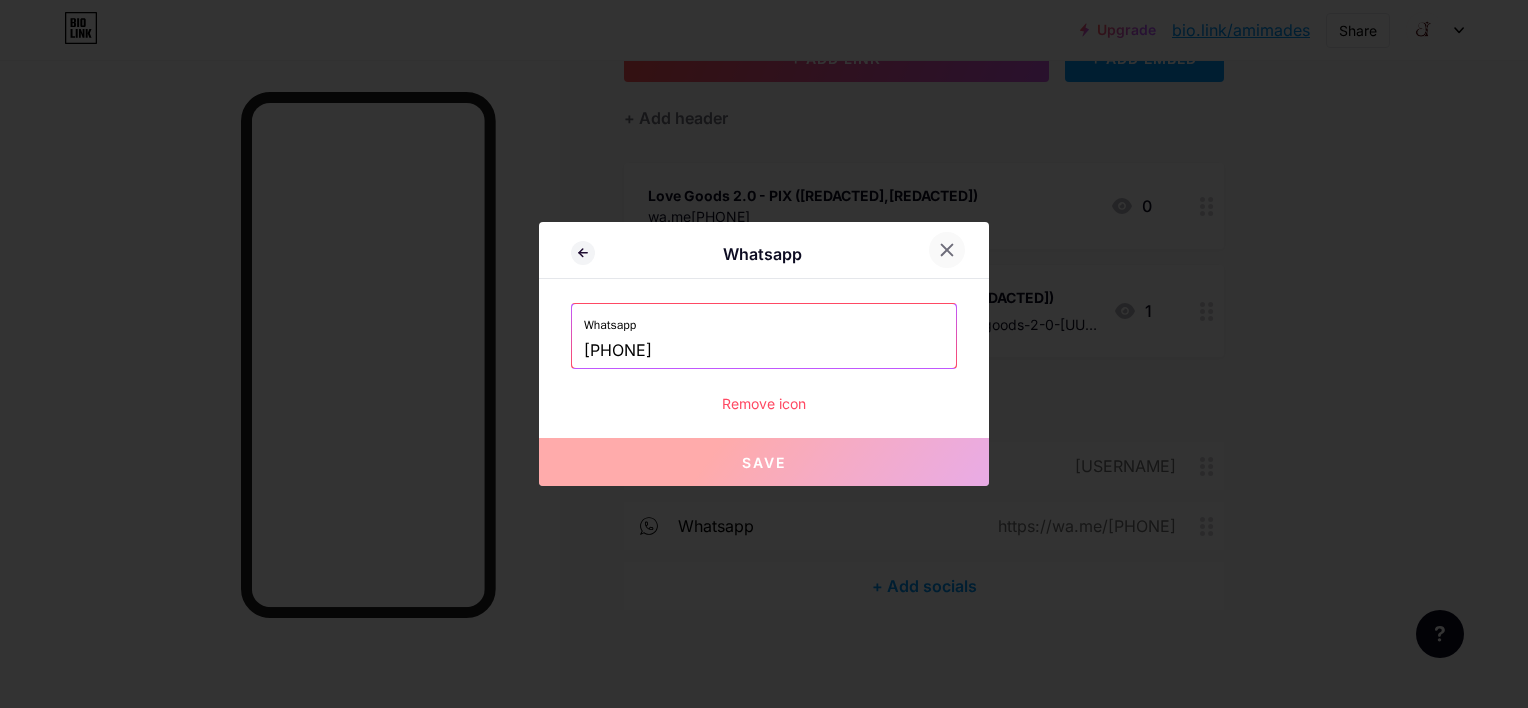 click at bounding box center [947, 250] 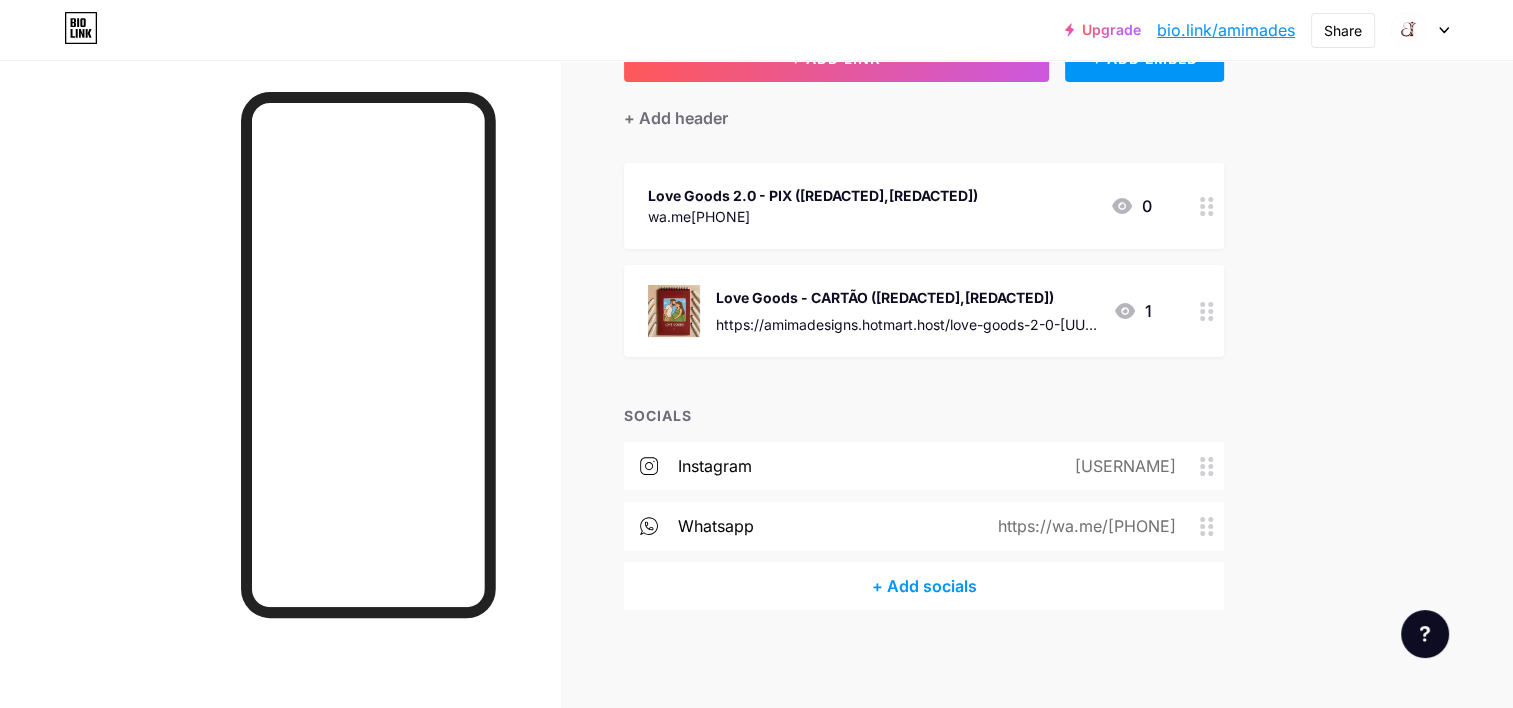 copy on "https://wa.me/[PHONE]" 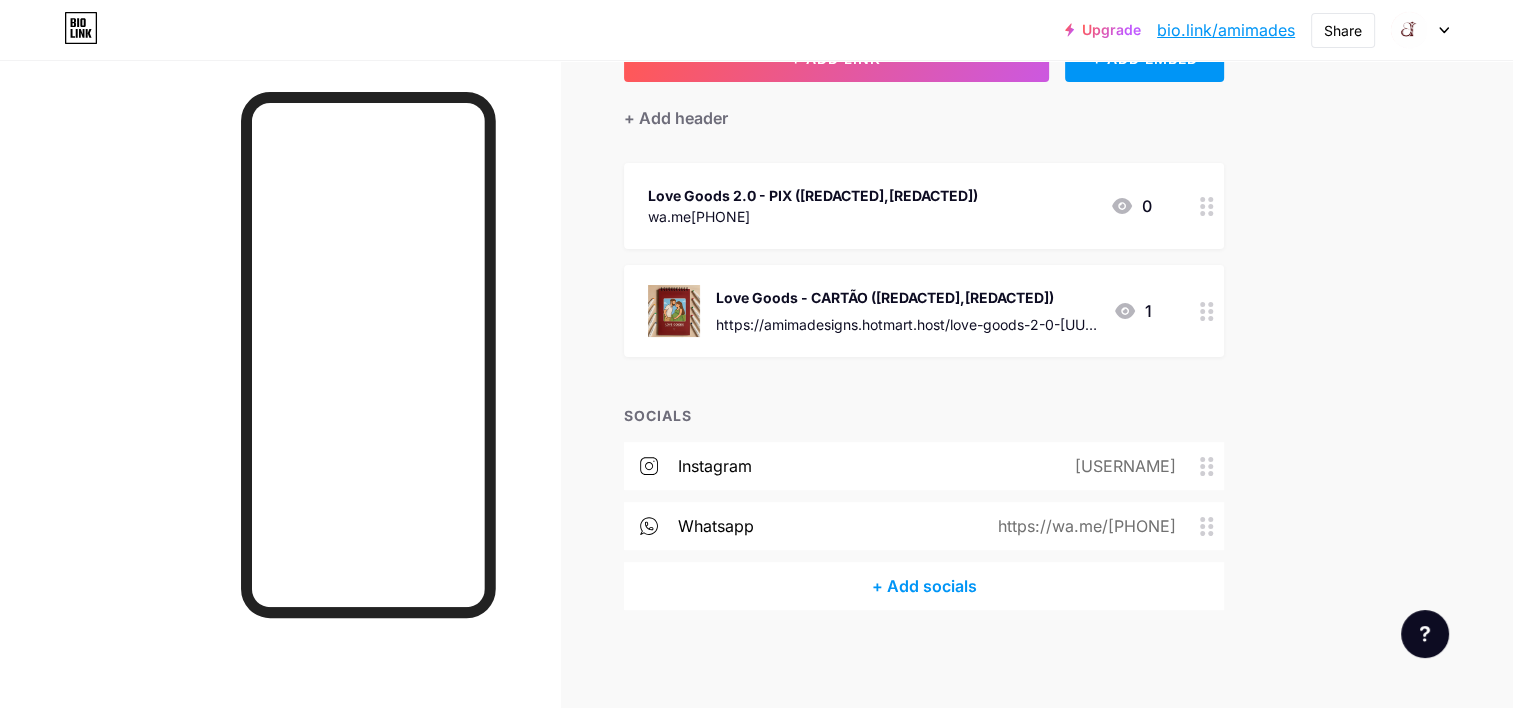 drag, startPoint x: 913, startPoint y: 520, endPoint x: 1187, endPoint y: 527, distance: 274.08942 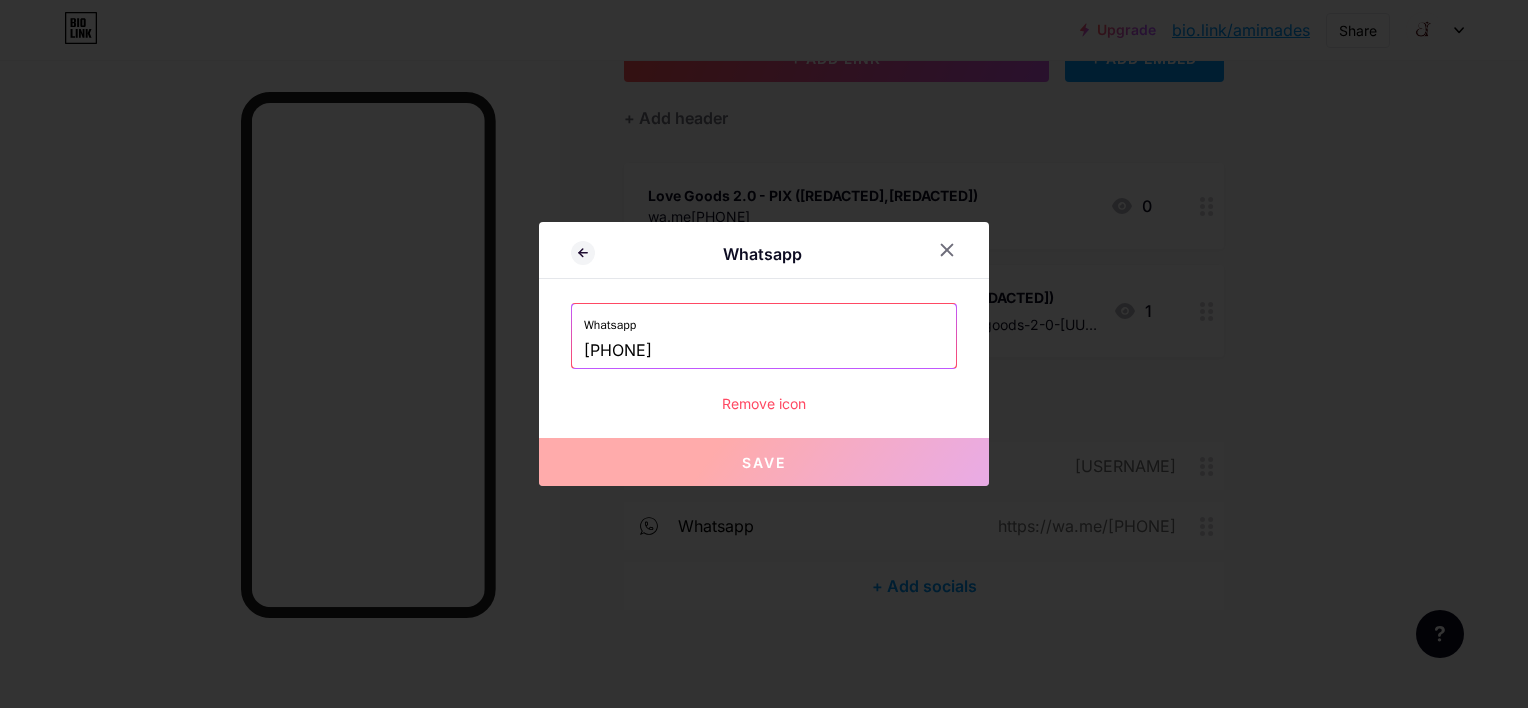 click at bounding box center [764, 354] 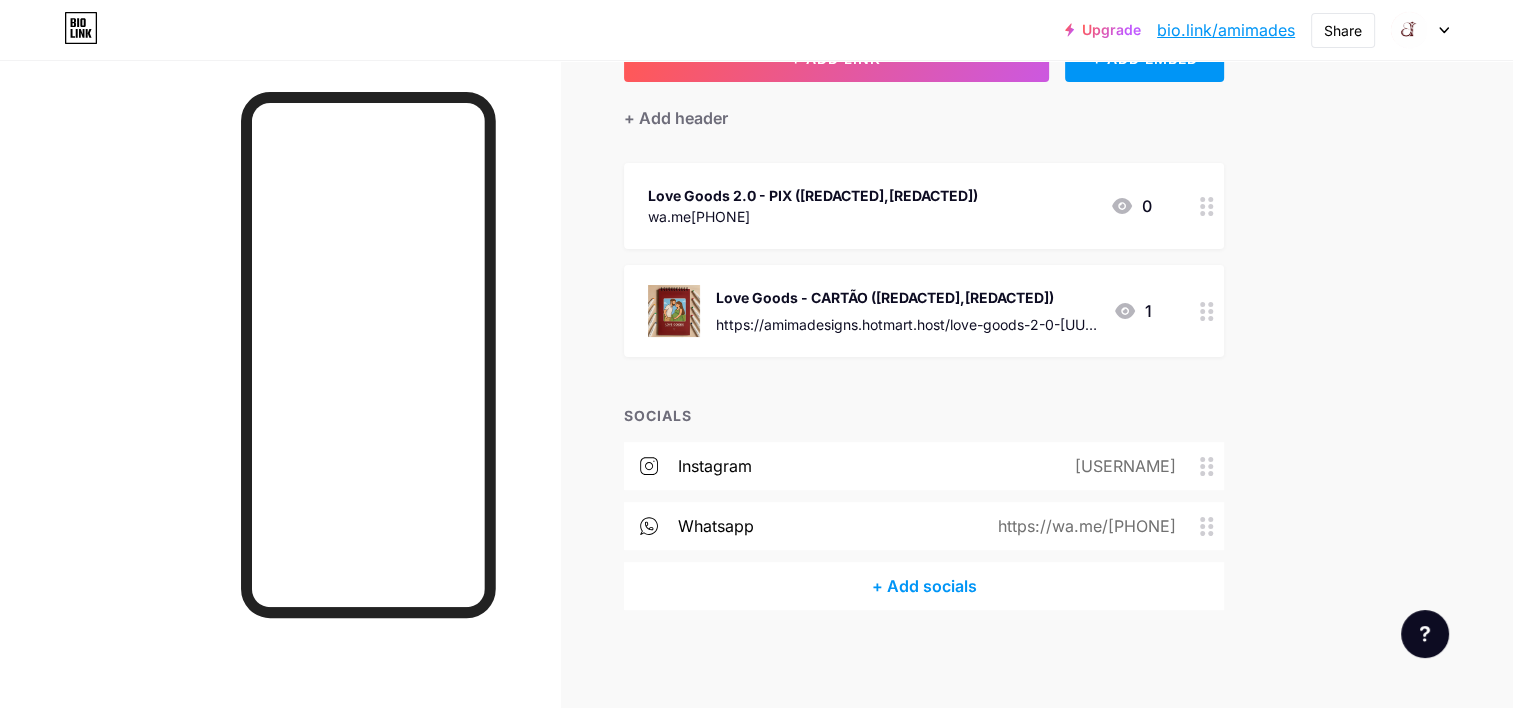 click on "Love Goods 2.0 - PIX ([REDACTED],[REDACTED])
wa.me[PHONE]
[NUMBER]" at bounding box center [900, 206] 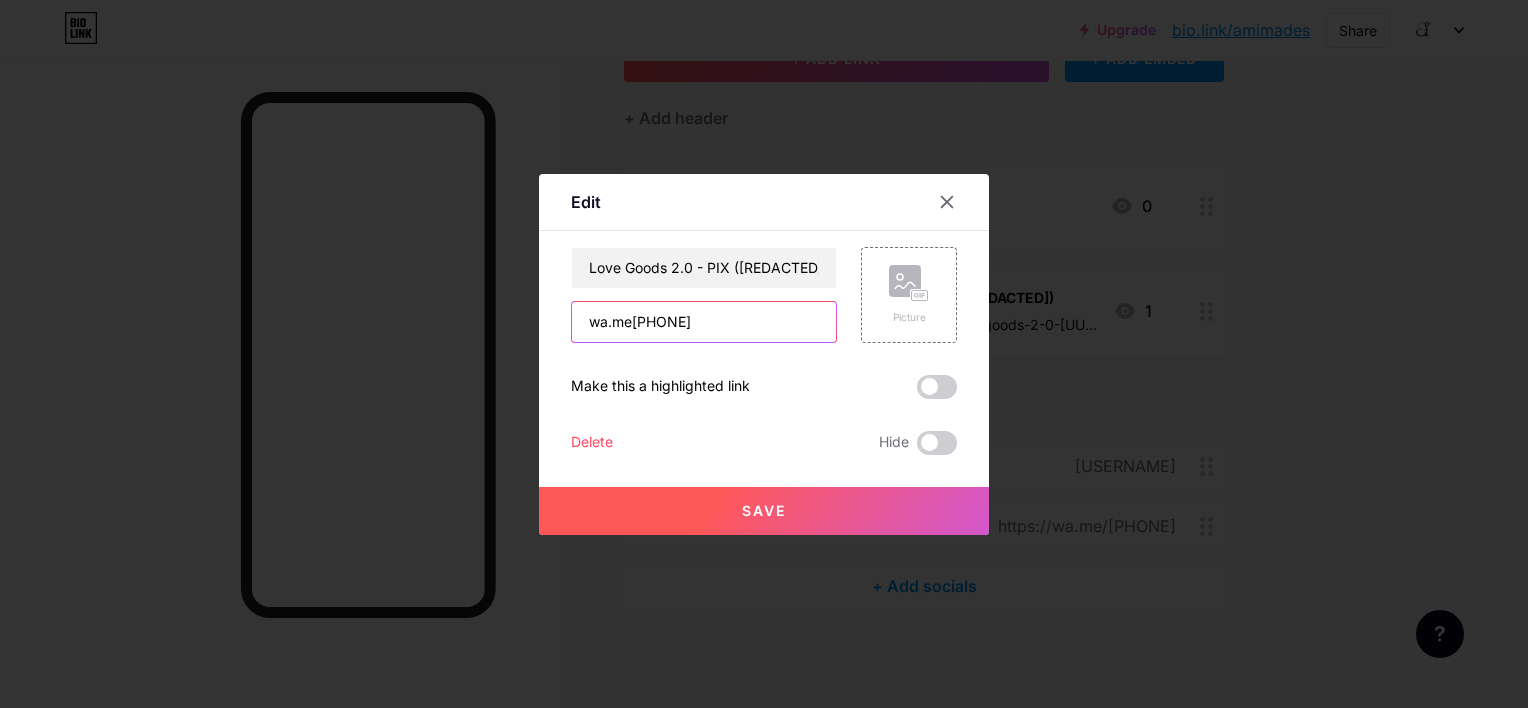 drag, startPoint x: 560, startPoint y: 331, endPoint x: 438, endPoint y: 344, distance: 122.69067 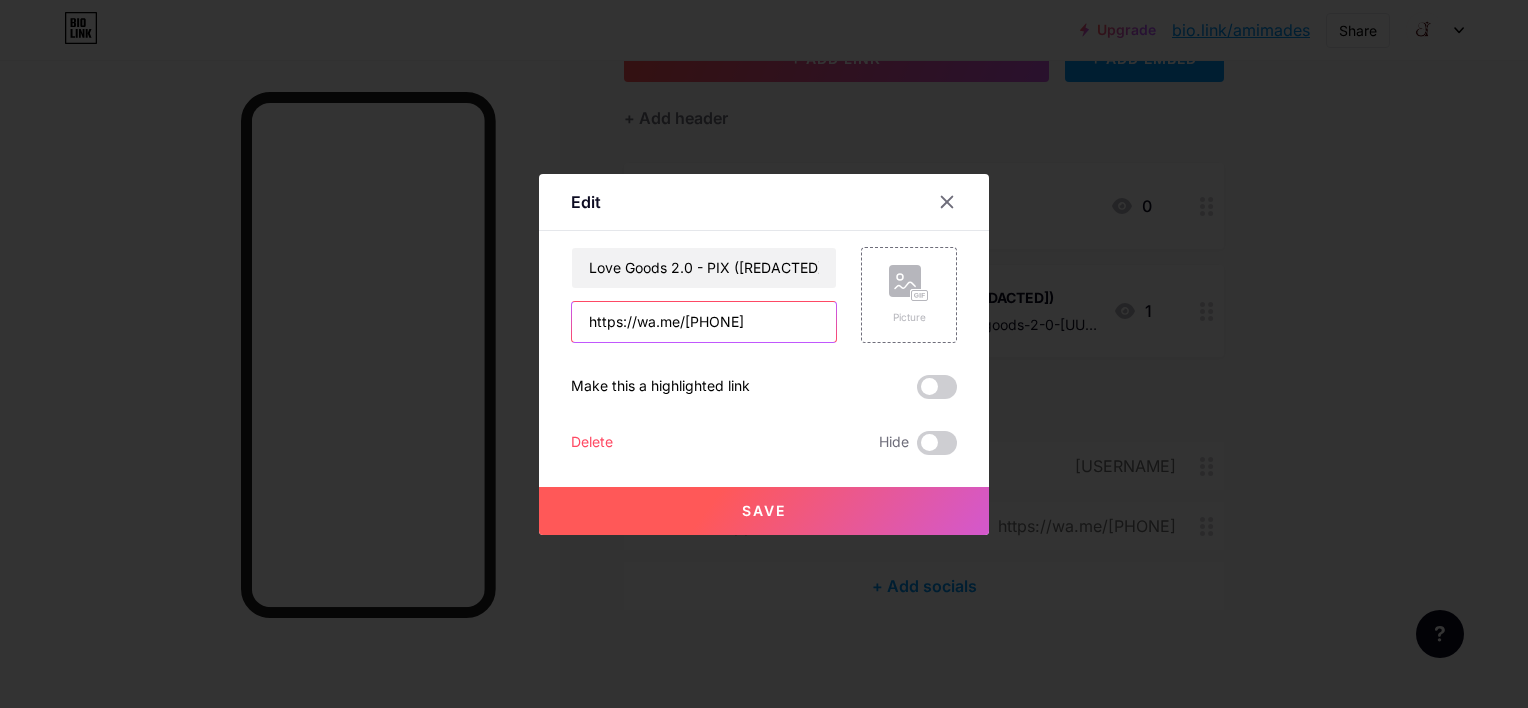 type on "https://wa.me/[PHONE]" 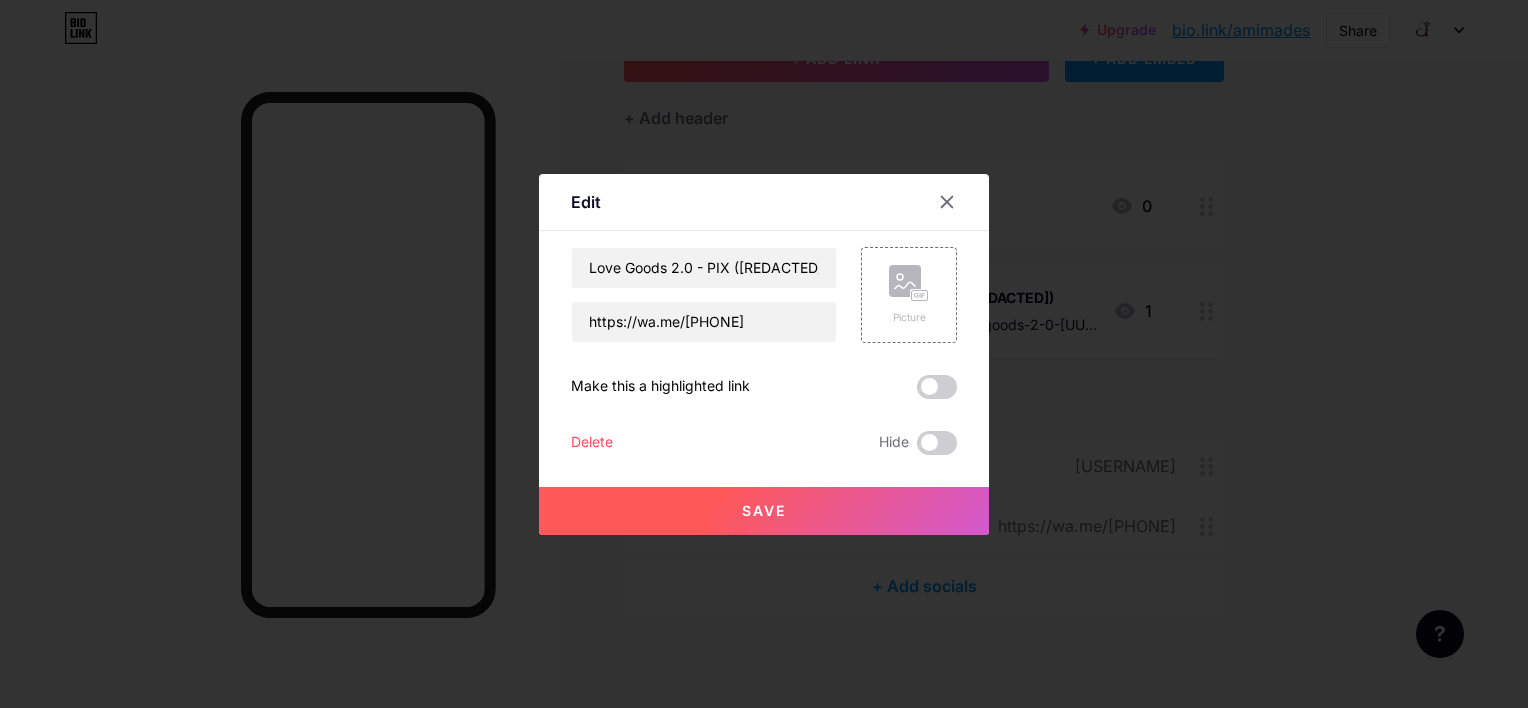 click on "Save" at bounding box center (764, 511) 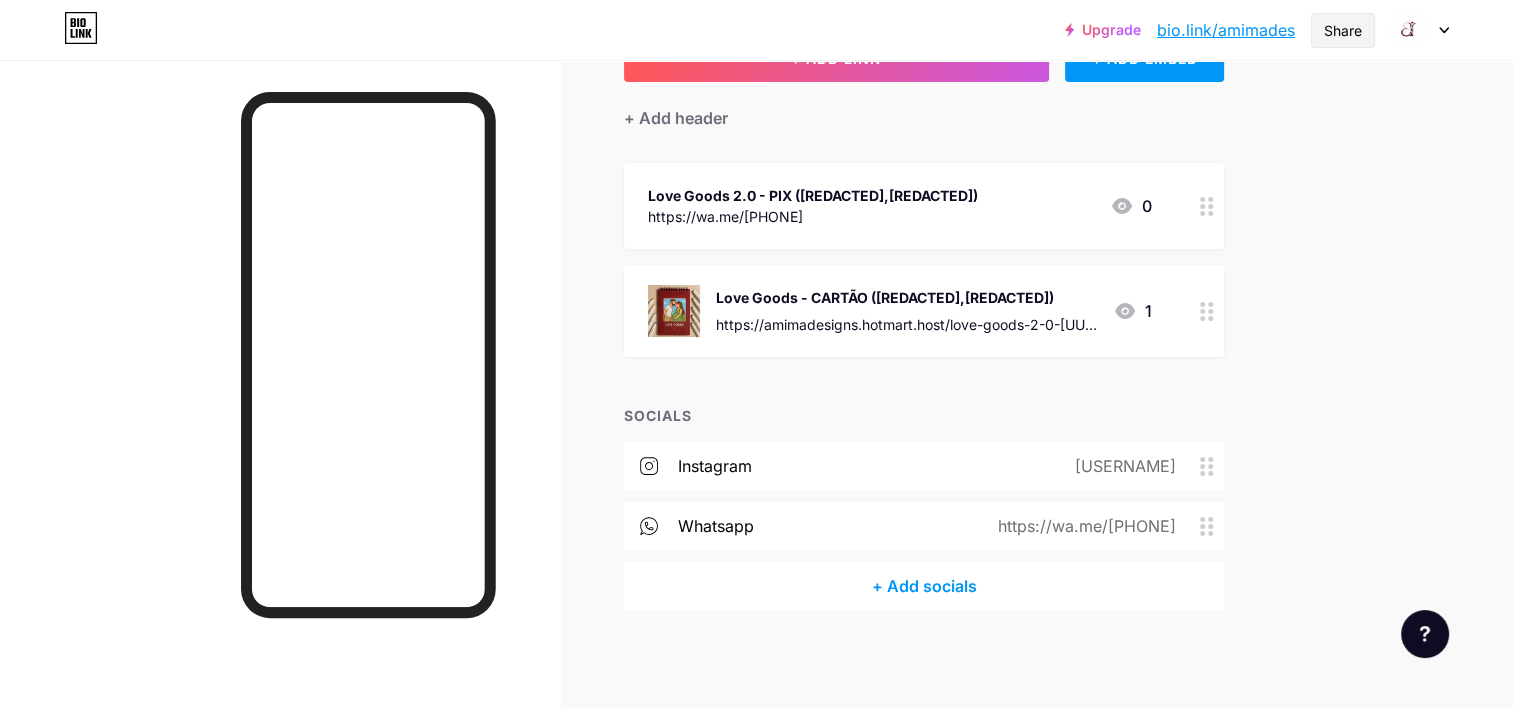 click on "Share" at bounding box center [1343, 30] 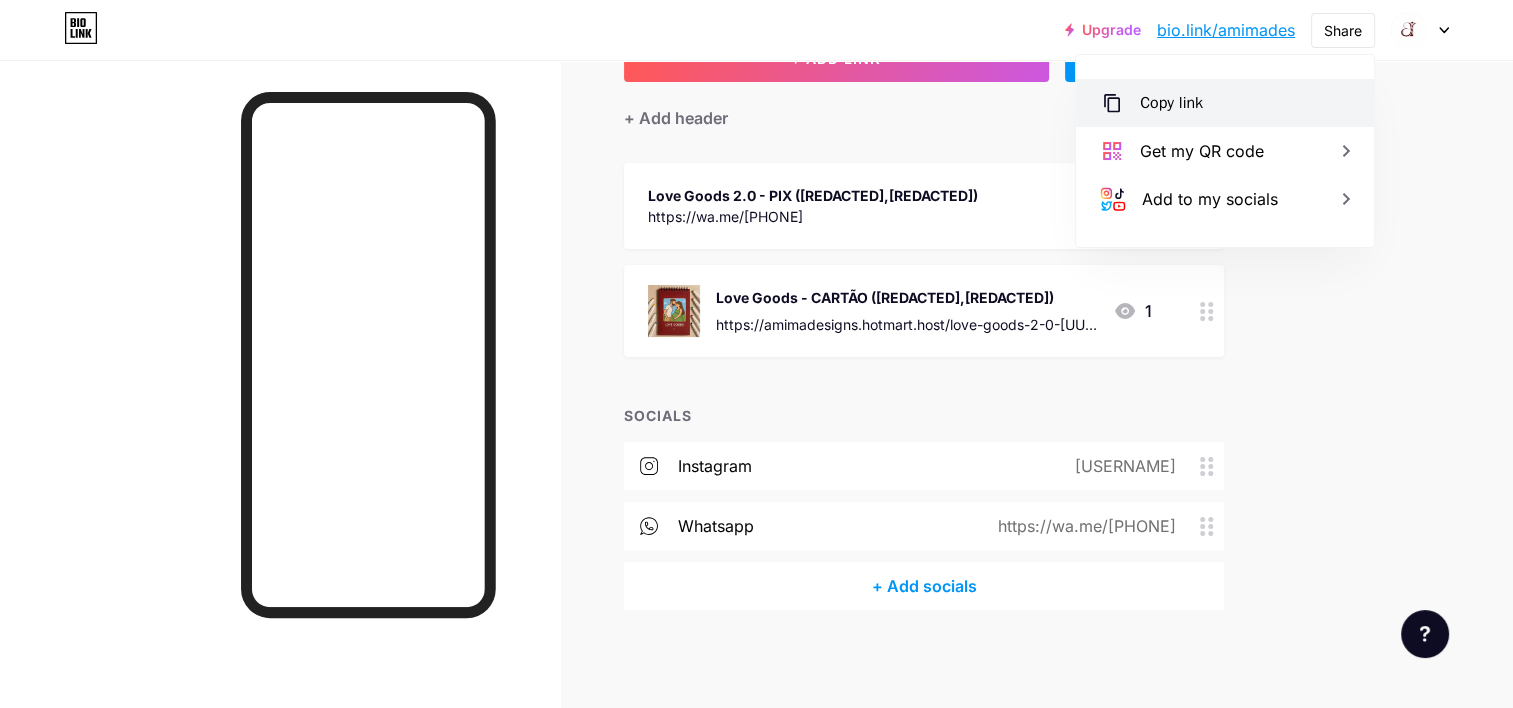 click on "Copy link" at bounding box center [1225, 103] 